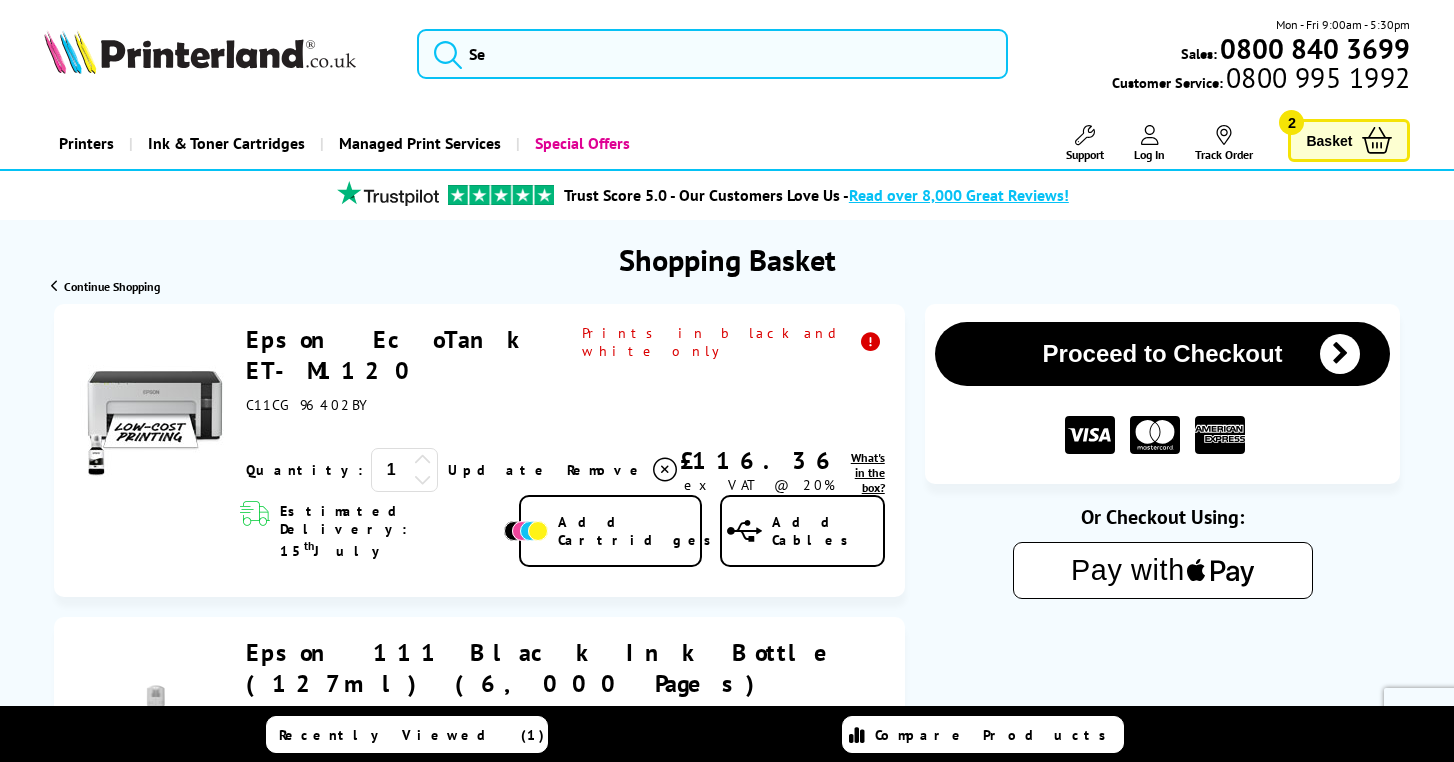 scroll, scrollTop: 0, scrollLeft: 0, axis: both 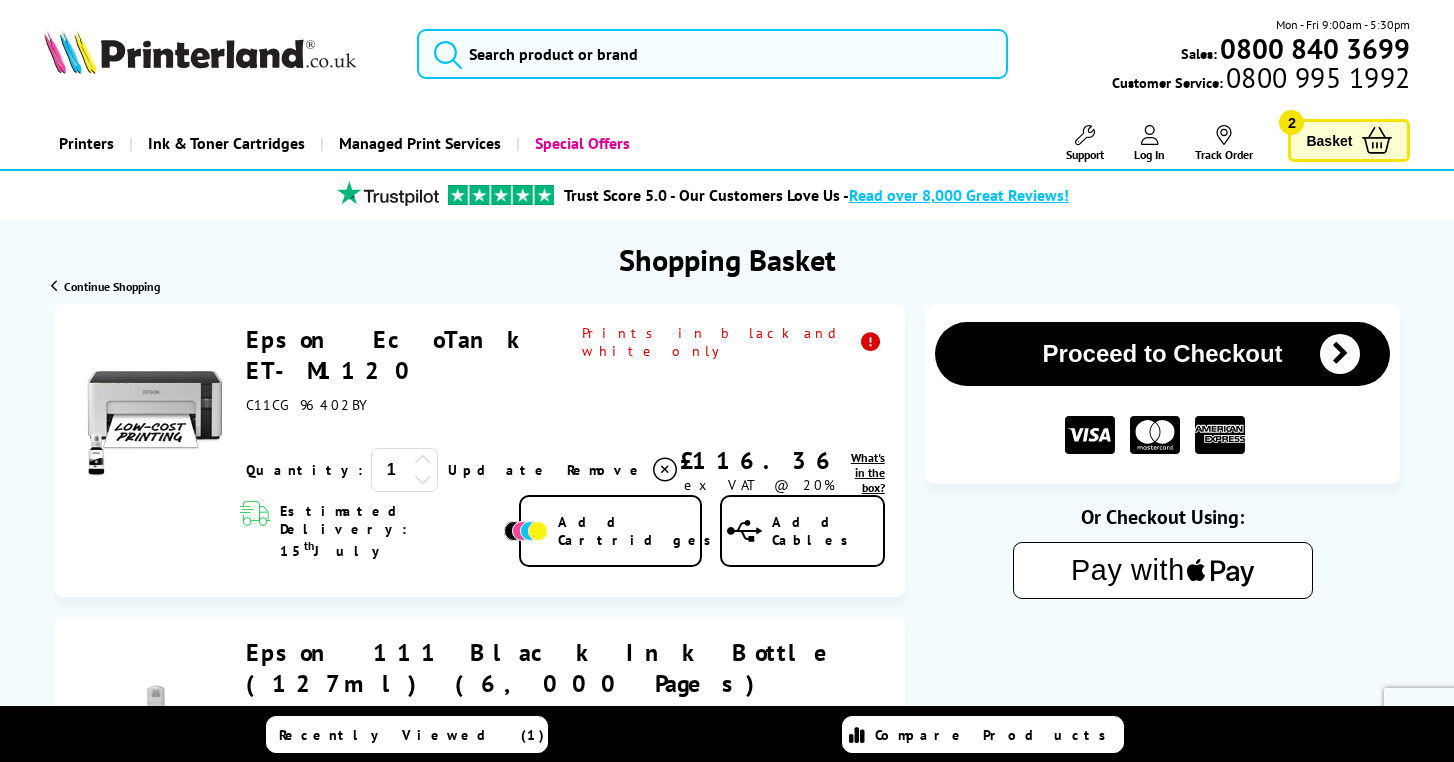 click on "Proceed to Checkout" at bounding box center (1163, 354) 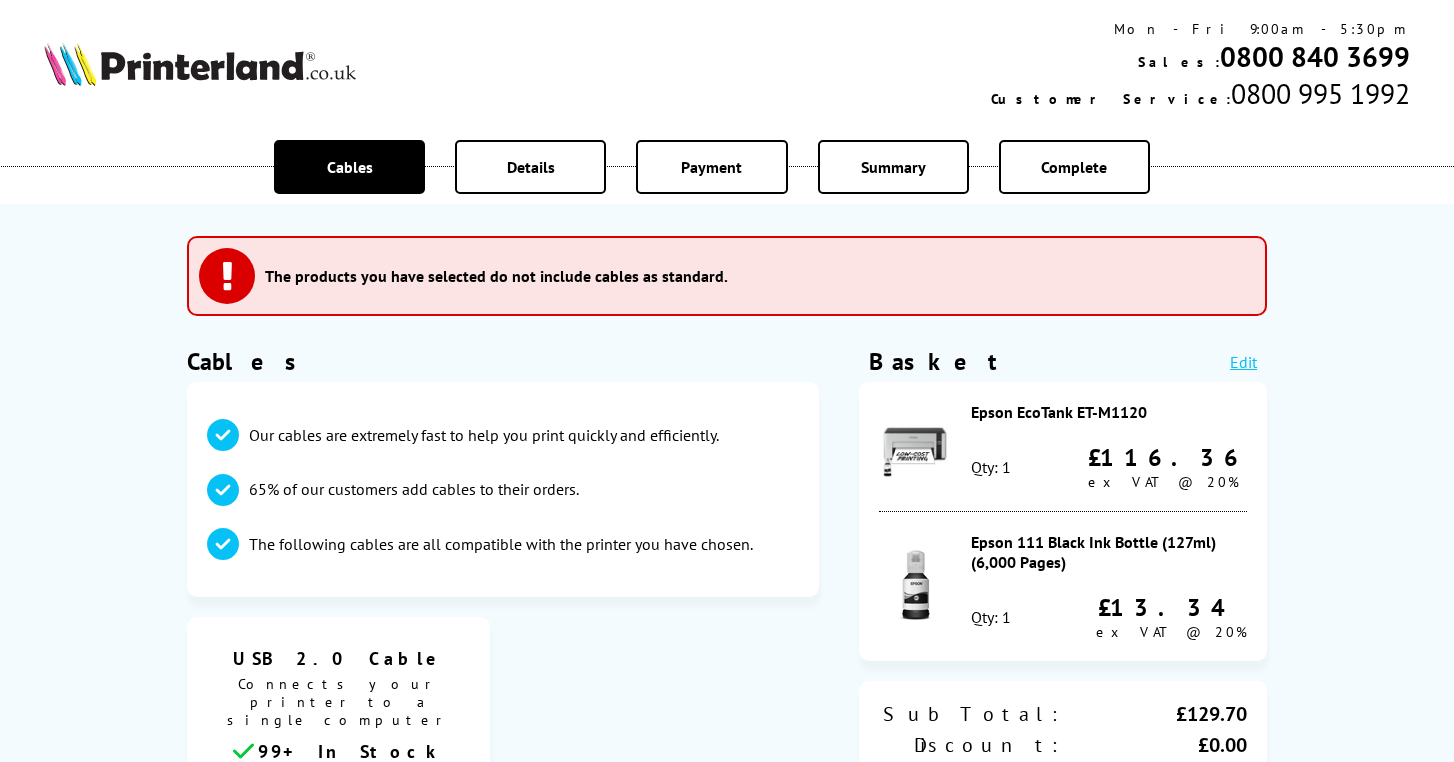 scroll, scrollTop: 0, scrollLeft: 0, axis: both 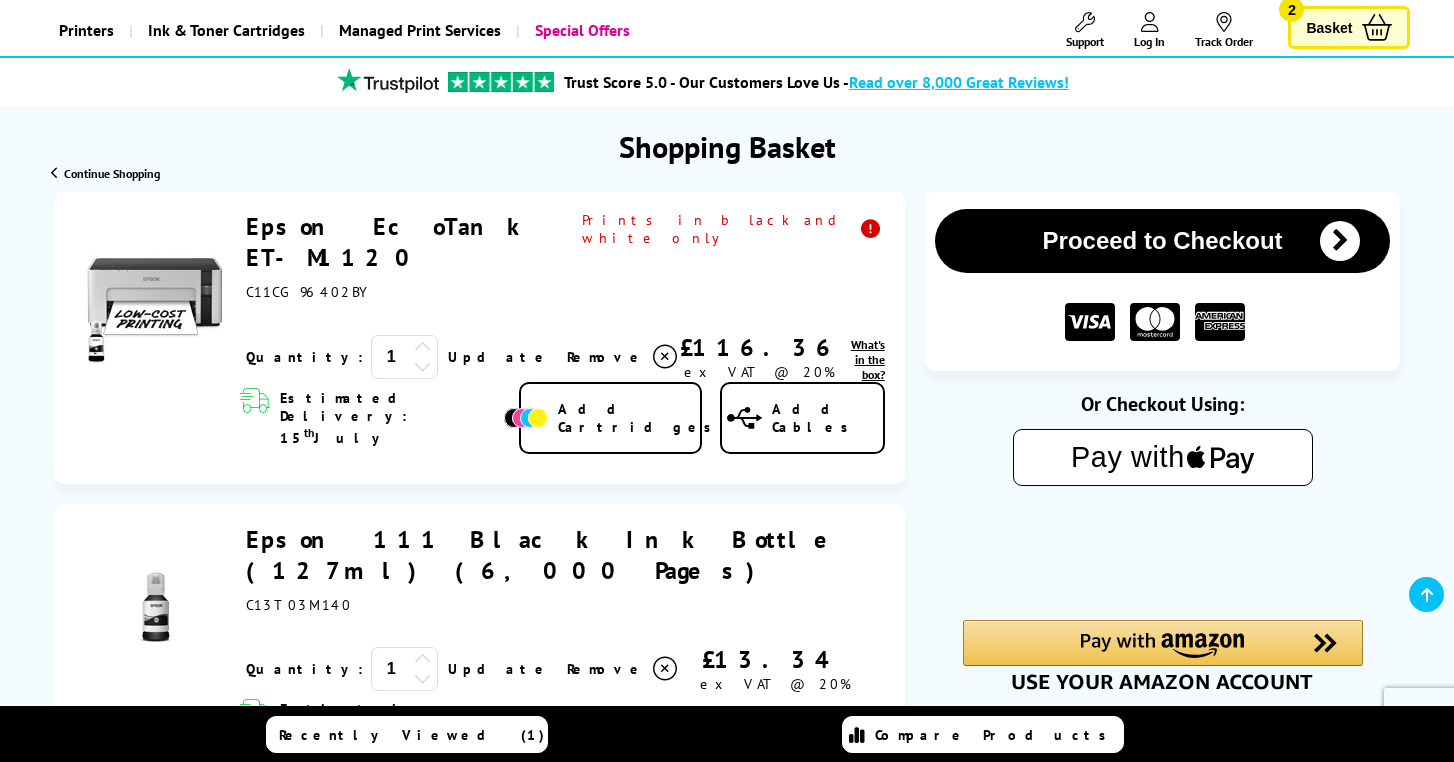 click on "Epson EcoTank ET-M1120" at bounding box center [389, 242] 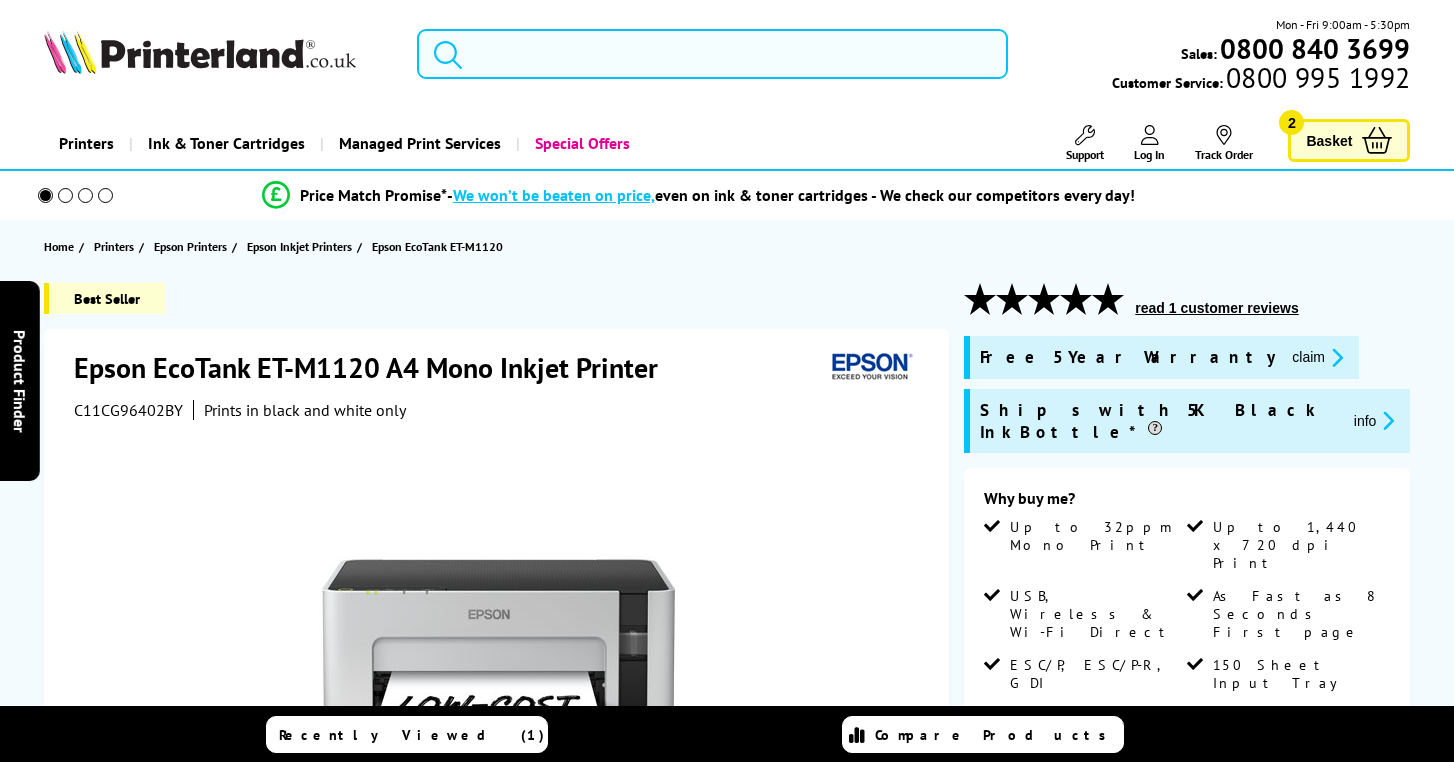 scroll, scrollTop: 0, scrollLeft: 0, axis: both 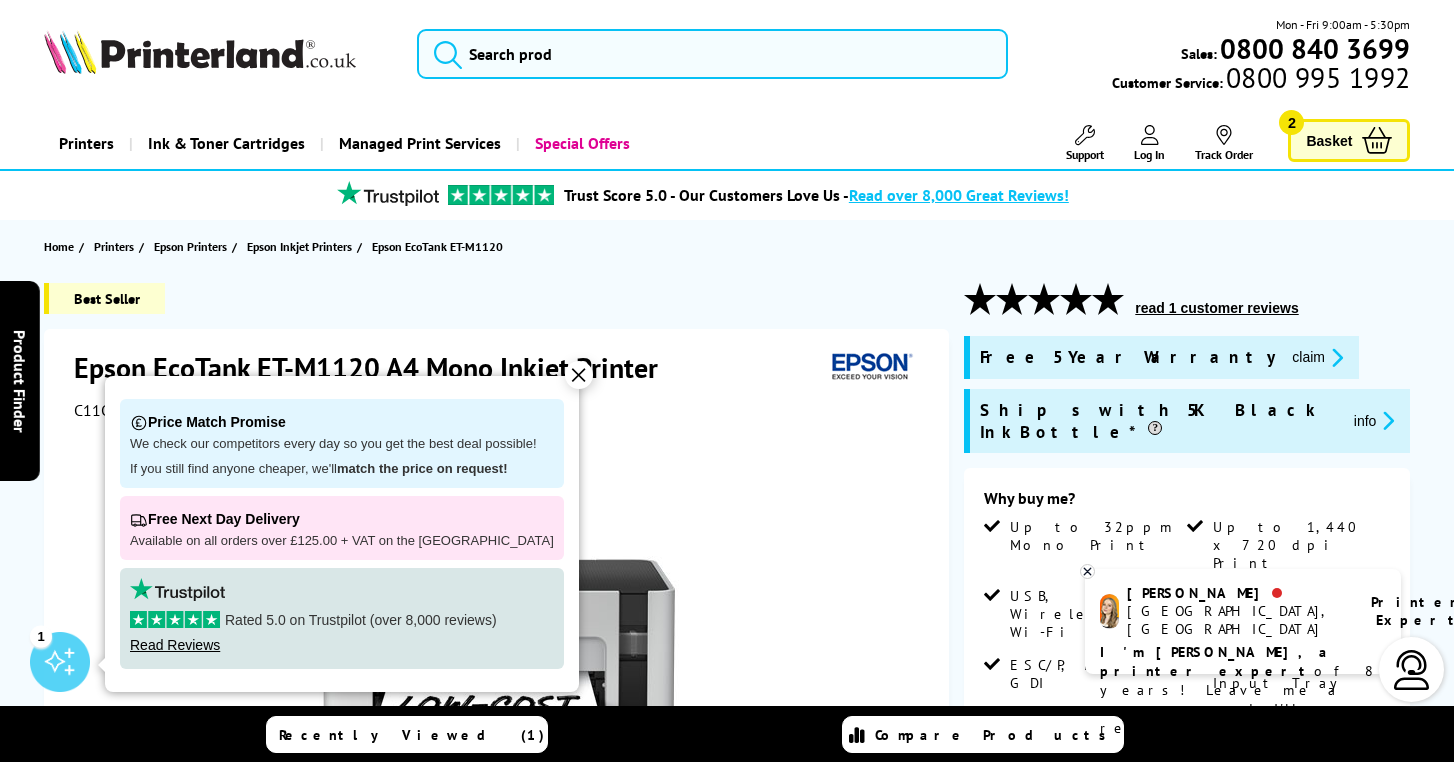 click on "Basket" at bounding box center [1329, 140] 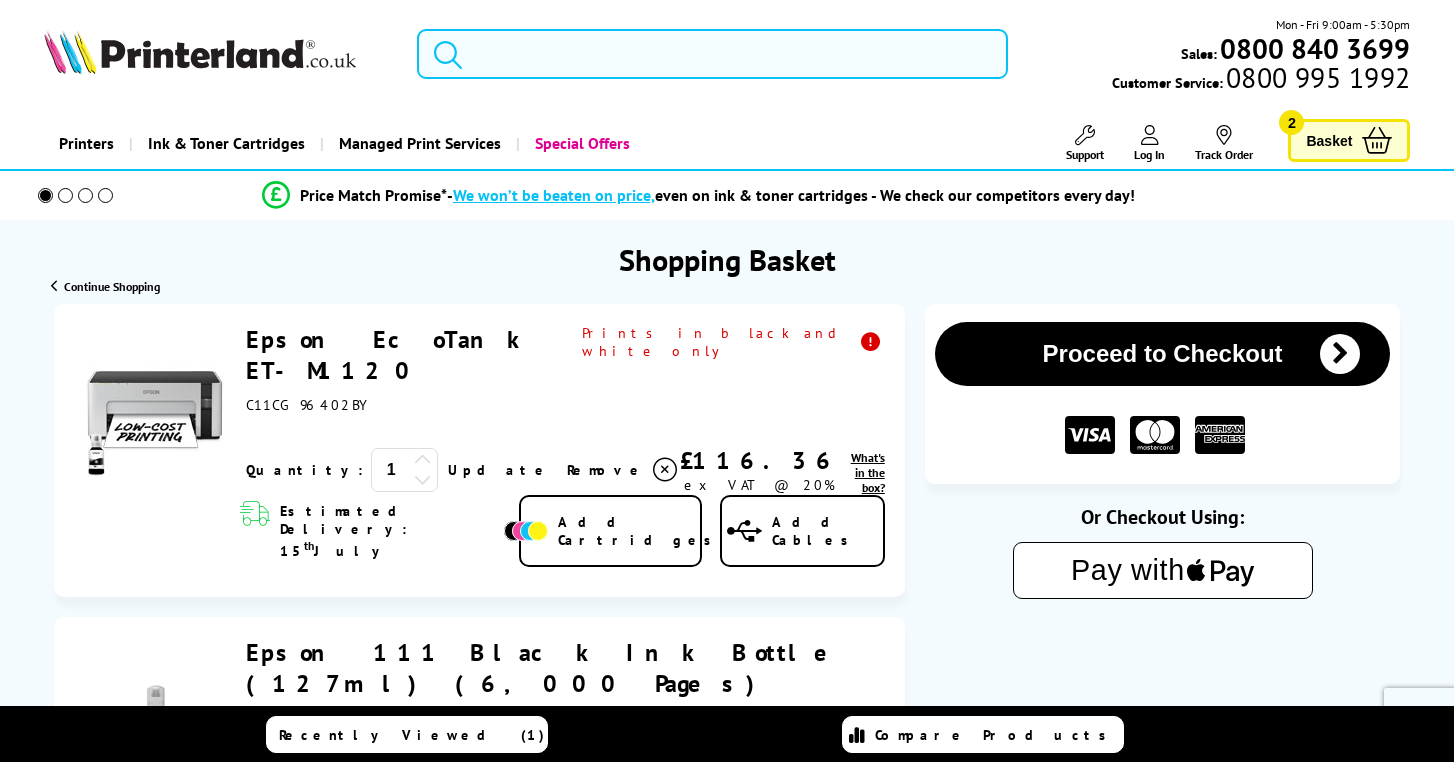 scroll, scrollTop: 0, scrollLeft: 0, axis: both 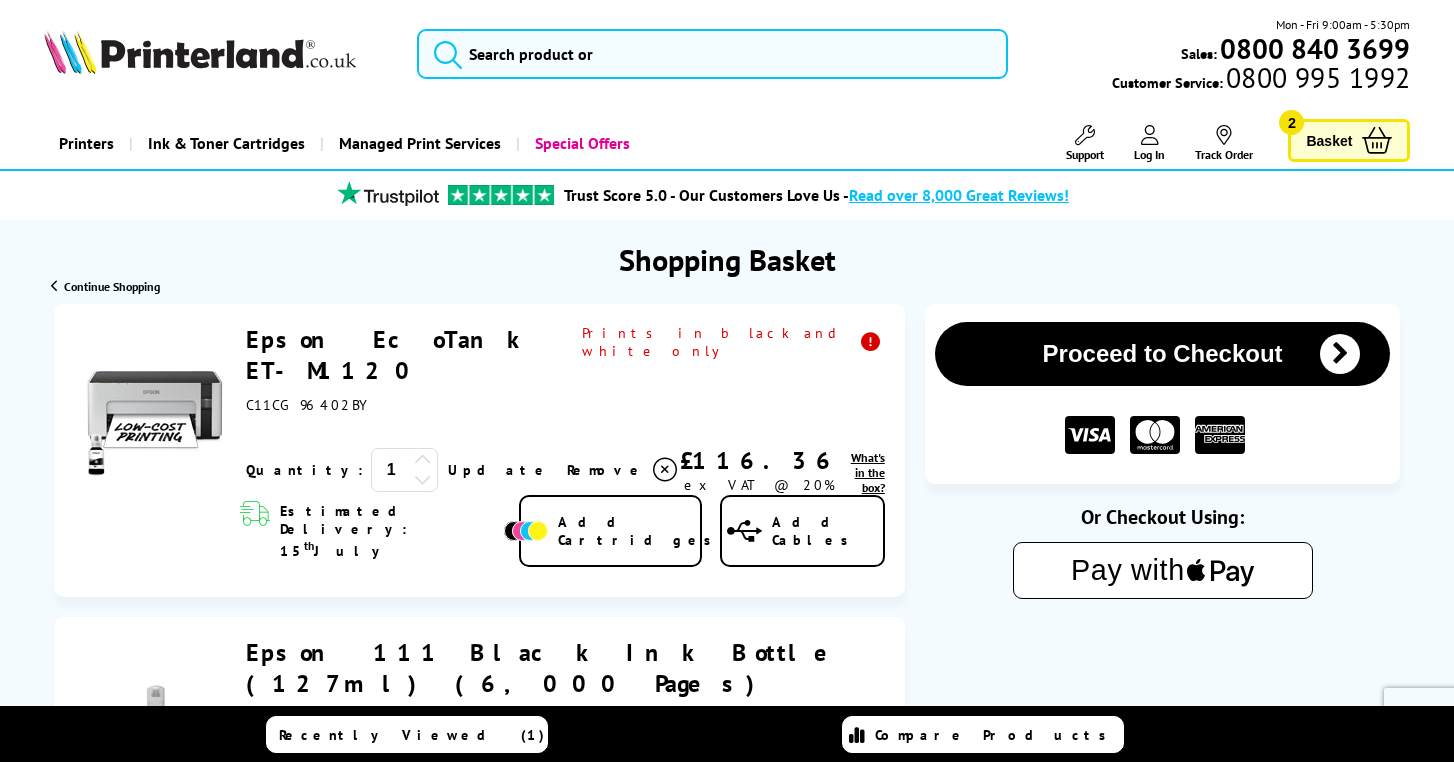 click on "Proceed to Checkout" at bounding box center [1163, 354] 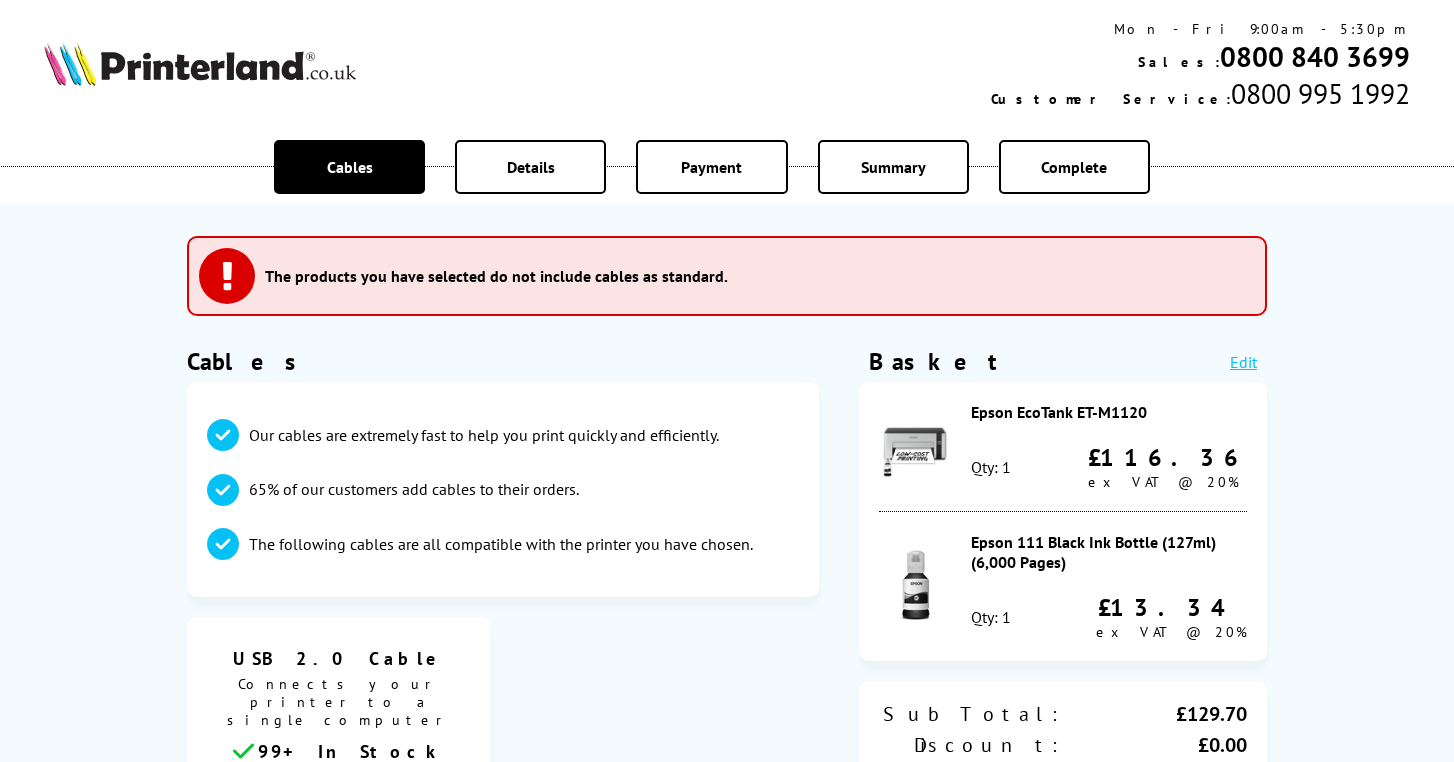 scroll, scrollTop: 0, scrollLeft: 0, axis: both 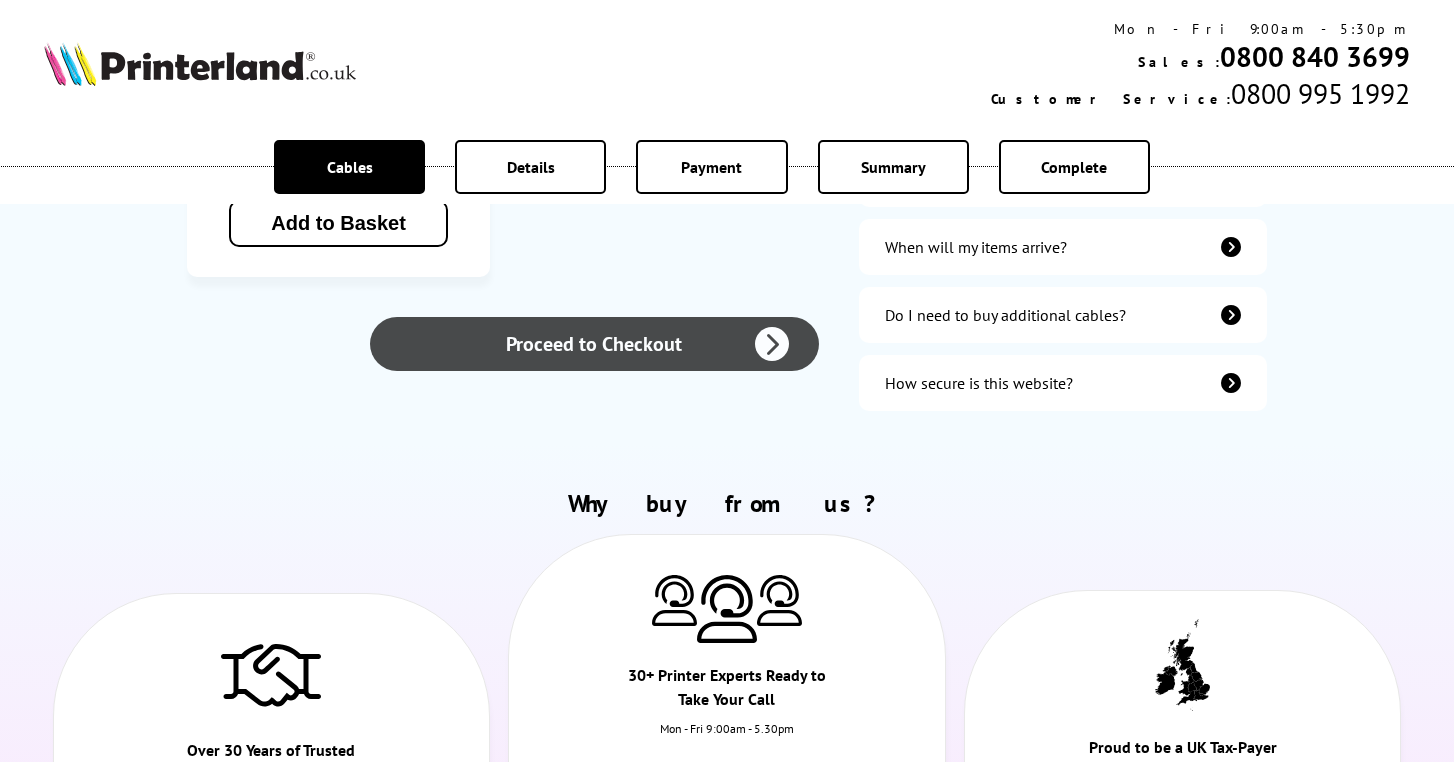 click at bounding box center [772, 344] 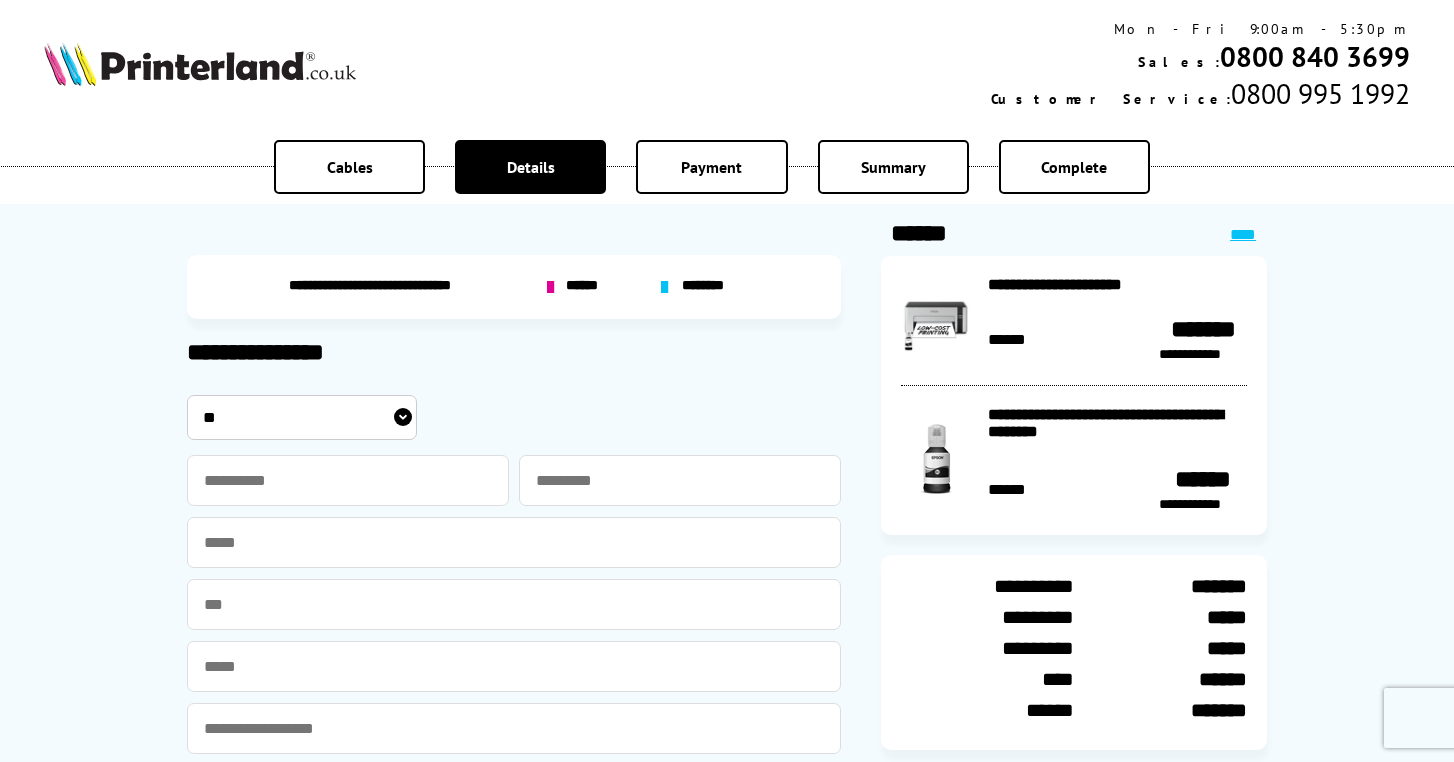scroll, scrollTop: 0, scrollLeft: 0, axis: both 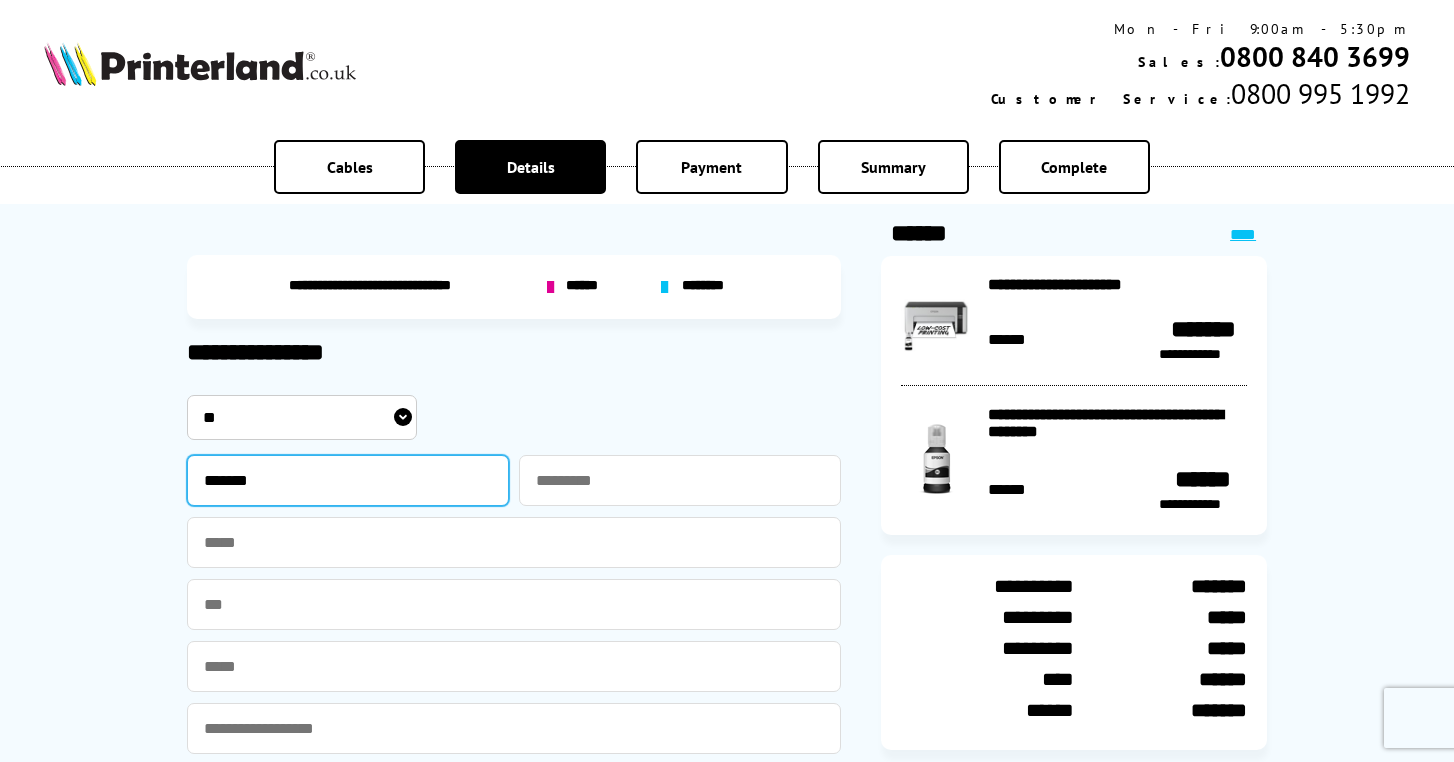type on "******" 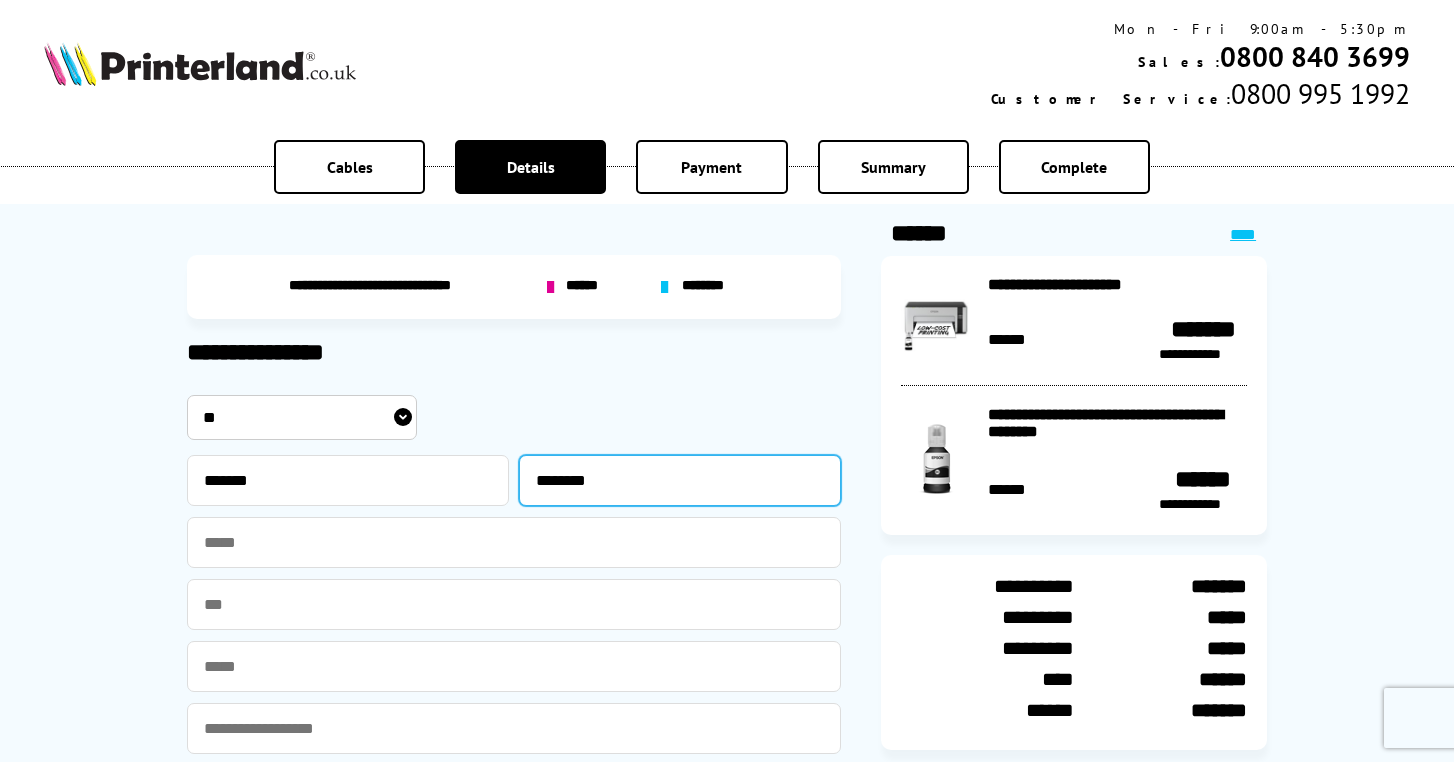 type on "********" 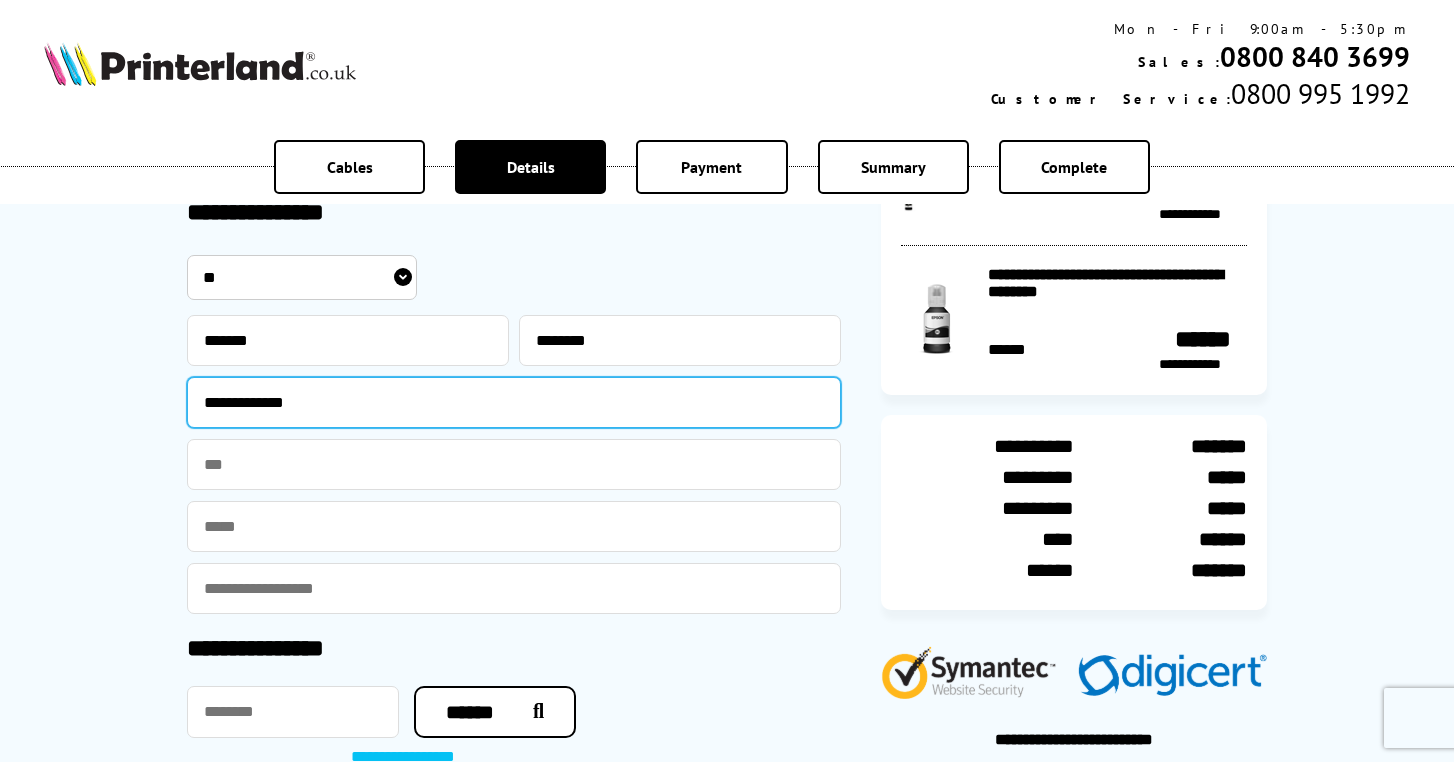 scroll, scrollTop: 146, scrollLeft: 0, axis: vertical 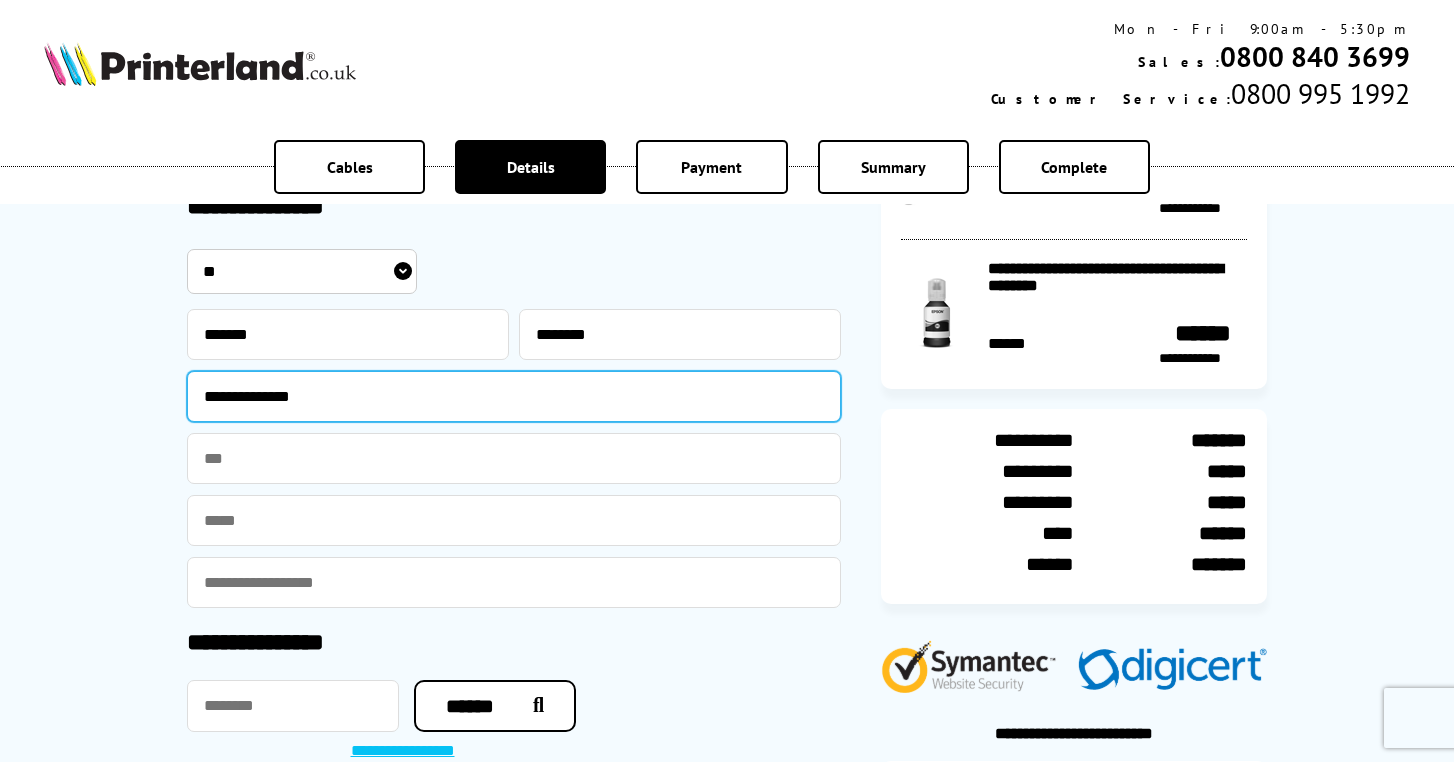 type on "**********" 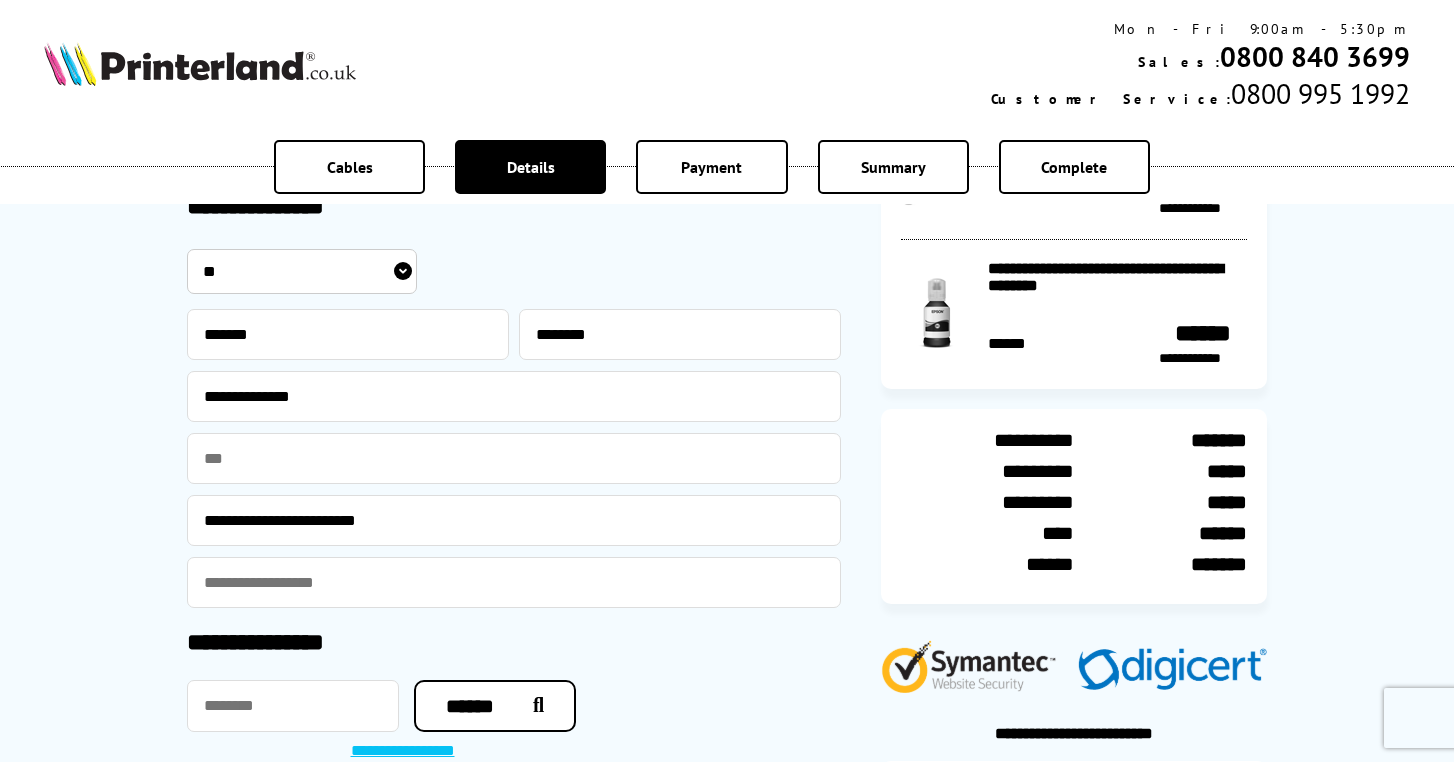 type on "**********" 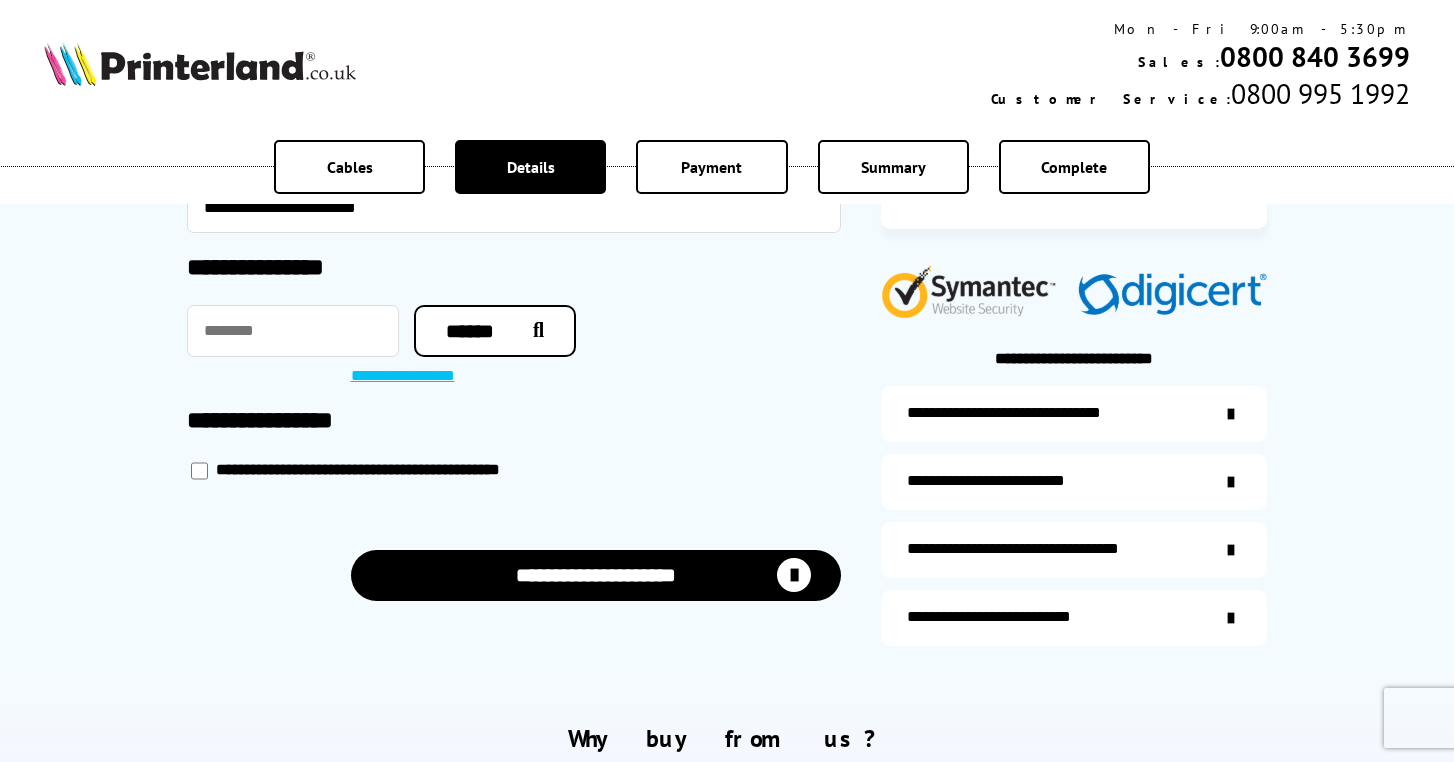 scroll, scrollTop: 529, scrollLeft: 0, axis: vertical 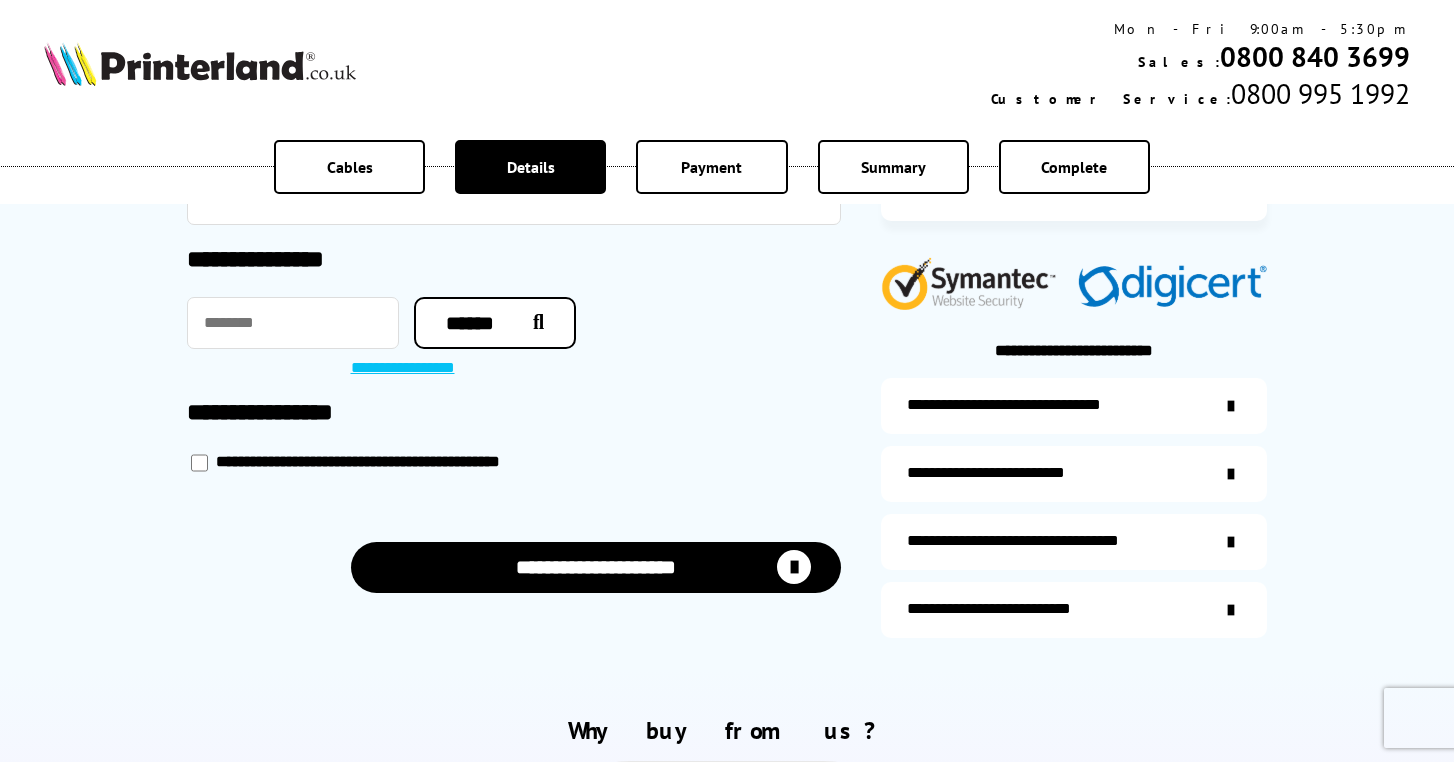 type on "**********" 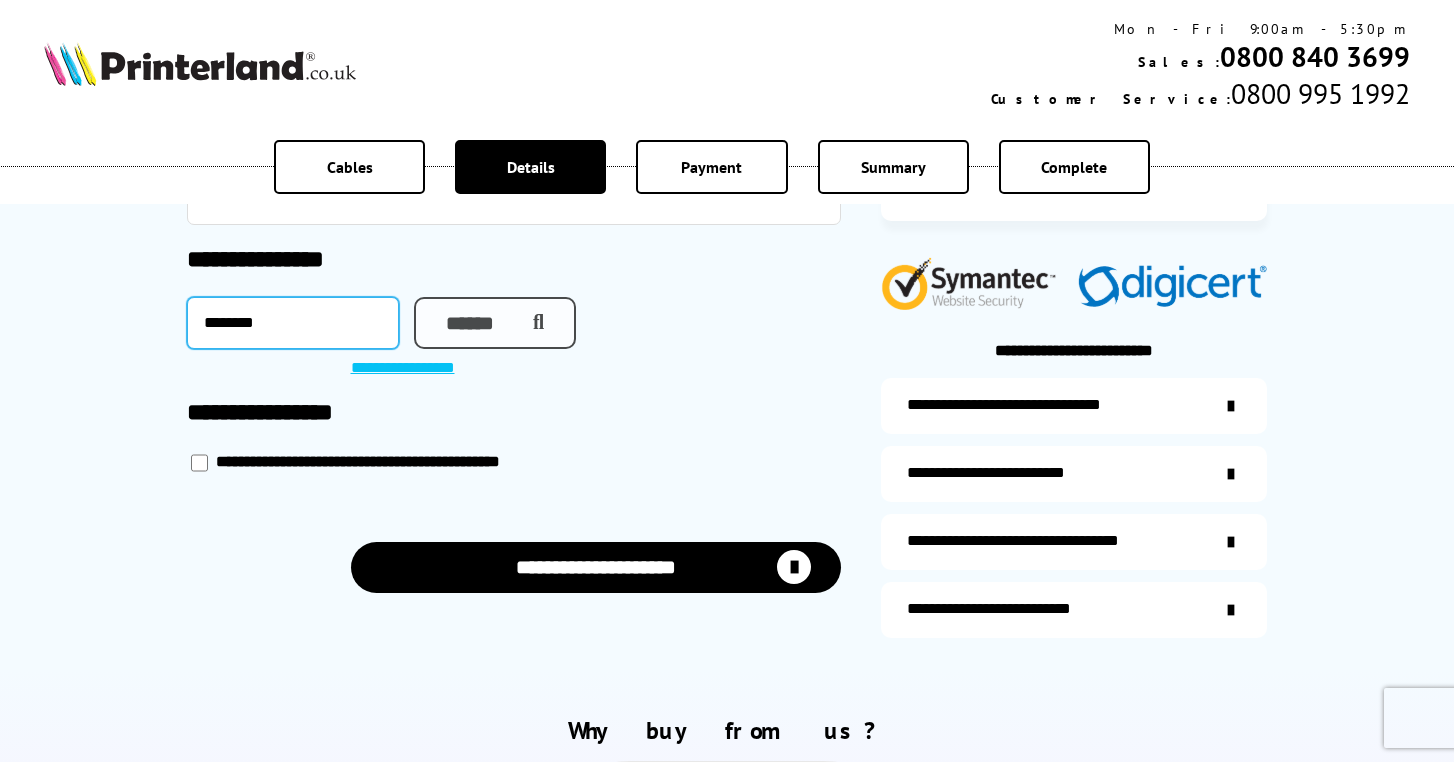type on "********" 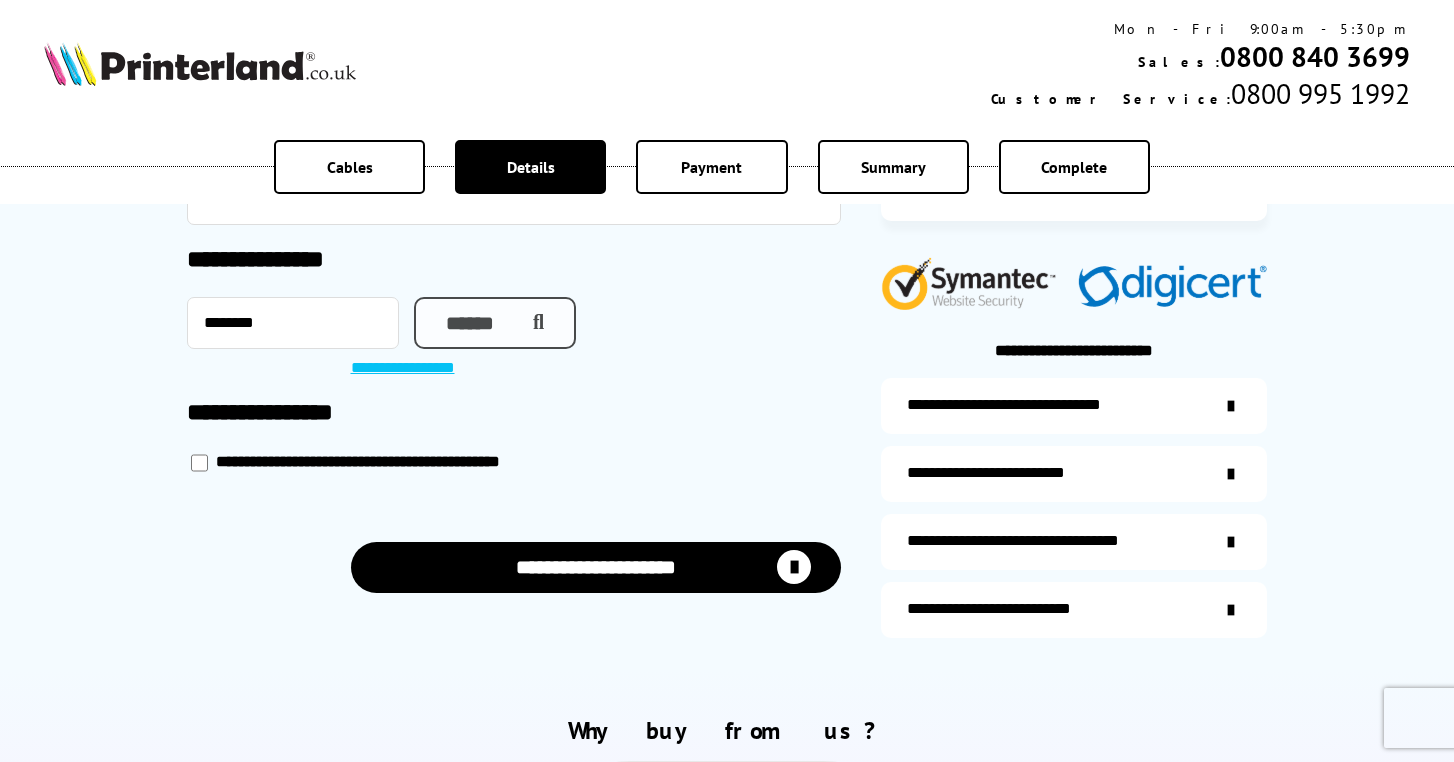 click on "******" at bounding box center (495, 323) 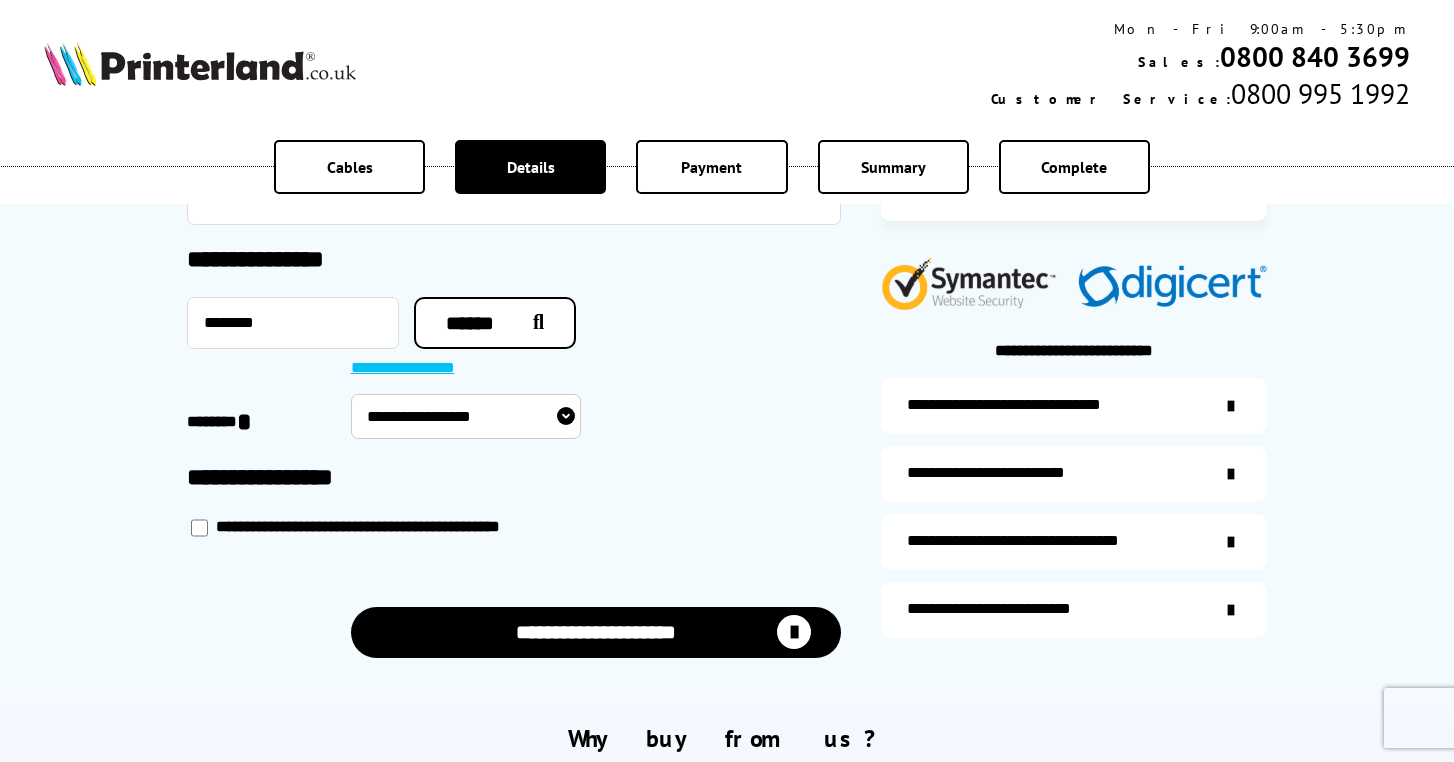 select on "**********" 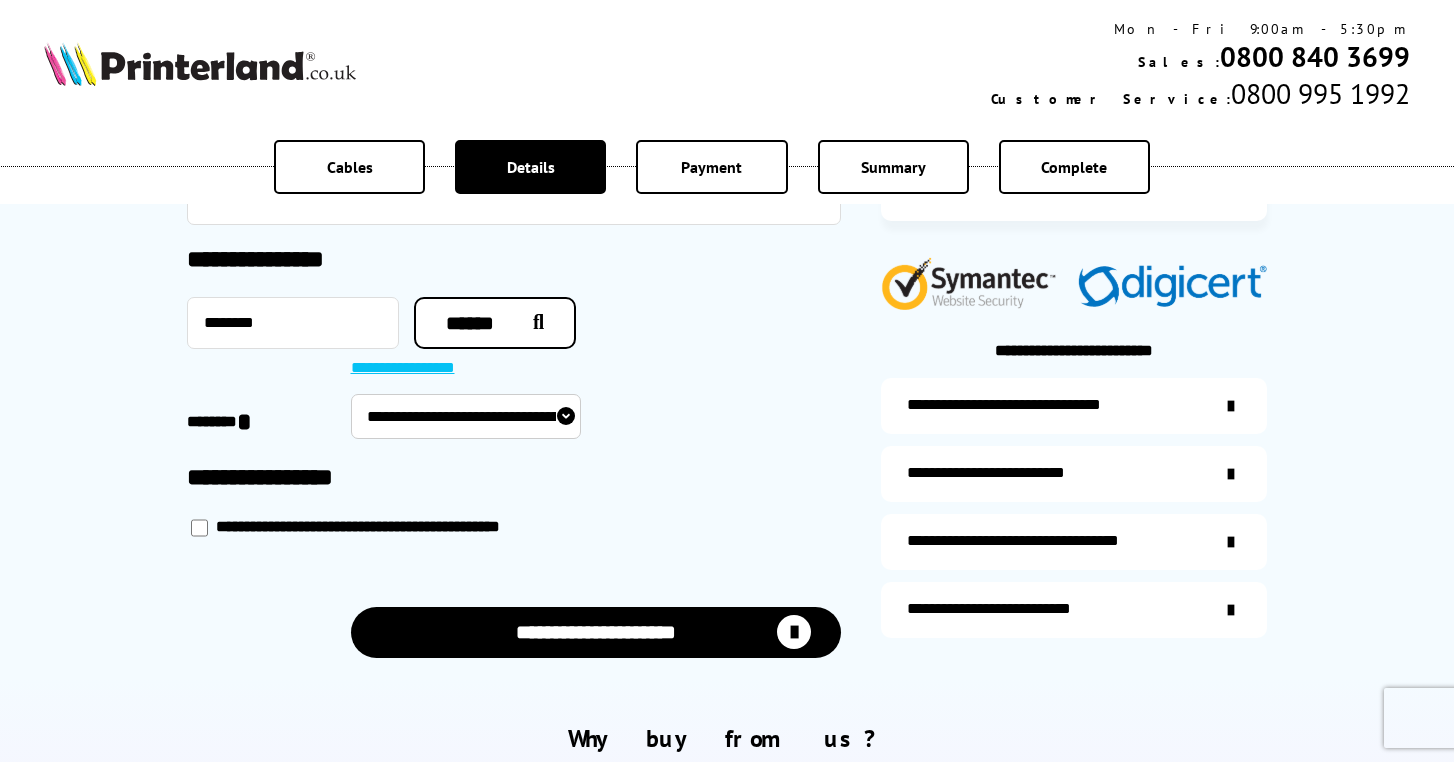 select on "**********" 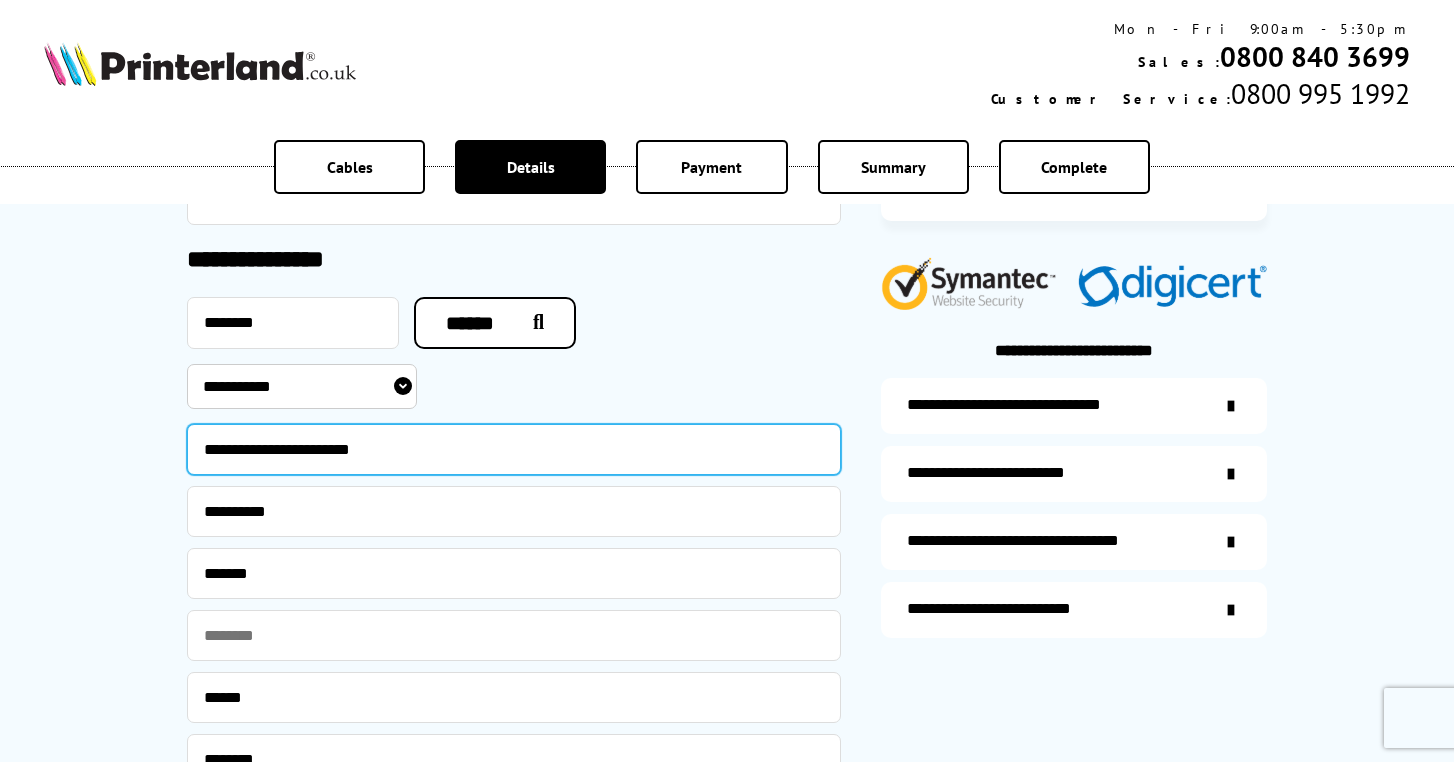 drag, startPoint x: 364, startPoint y: 449, endPoint x: 263, endPoint y: 449, distance: 101 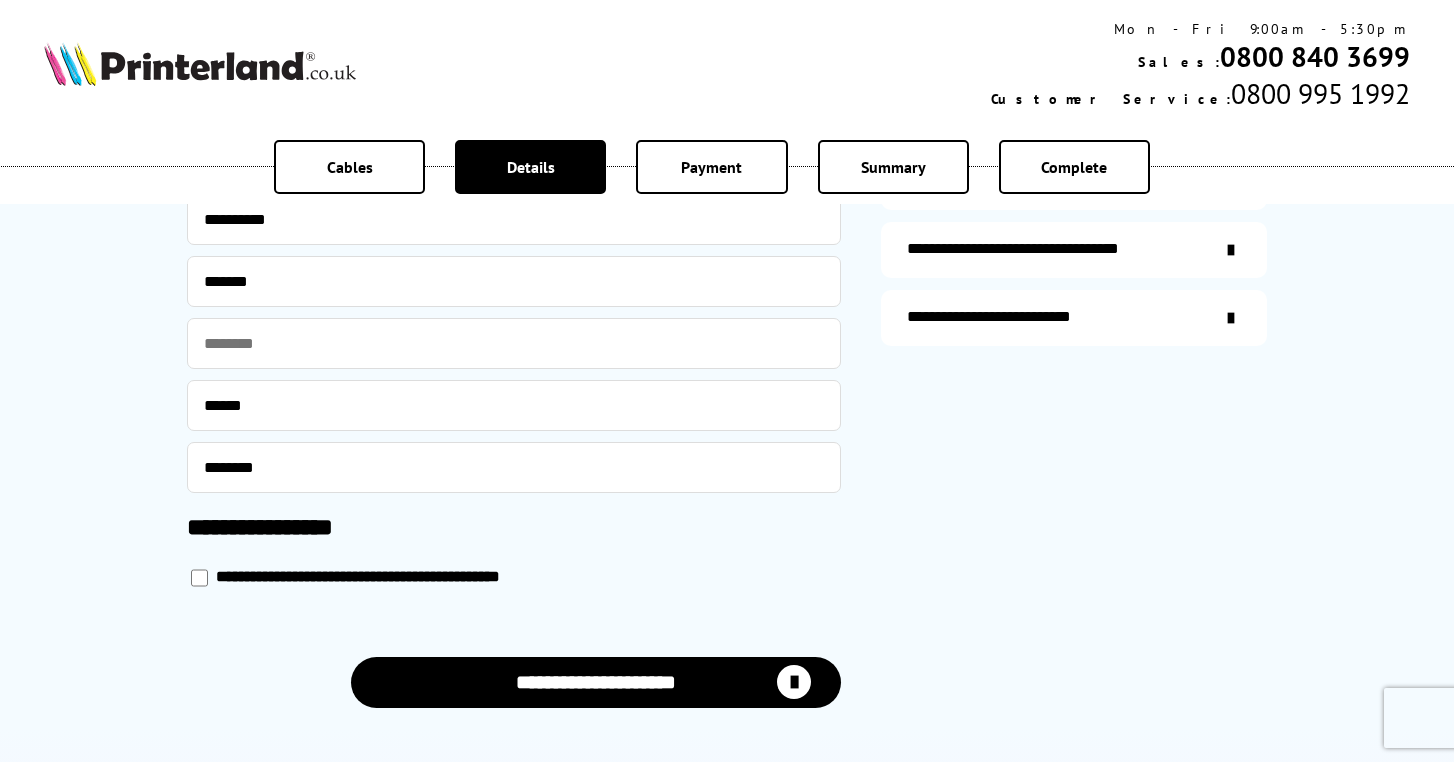 scroll, scrollTop: 823, scrollLeft: 0, axis: vertical 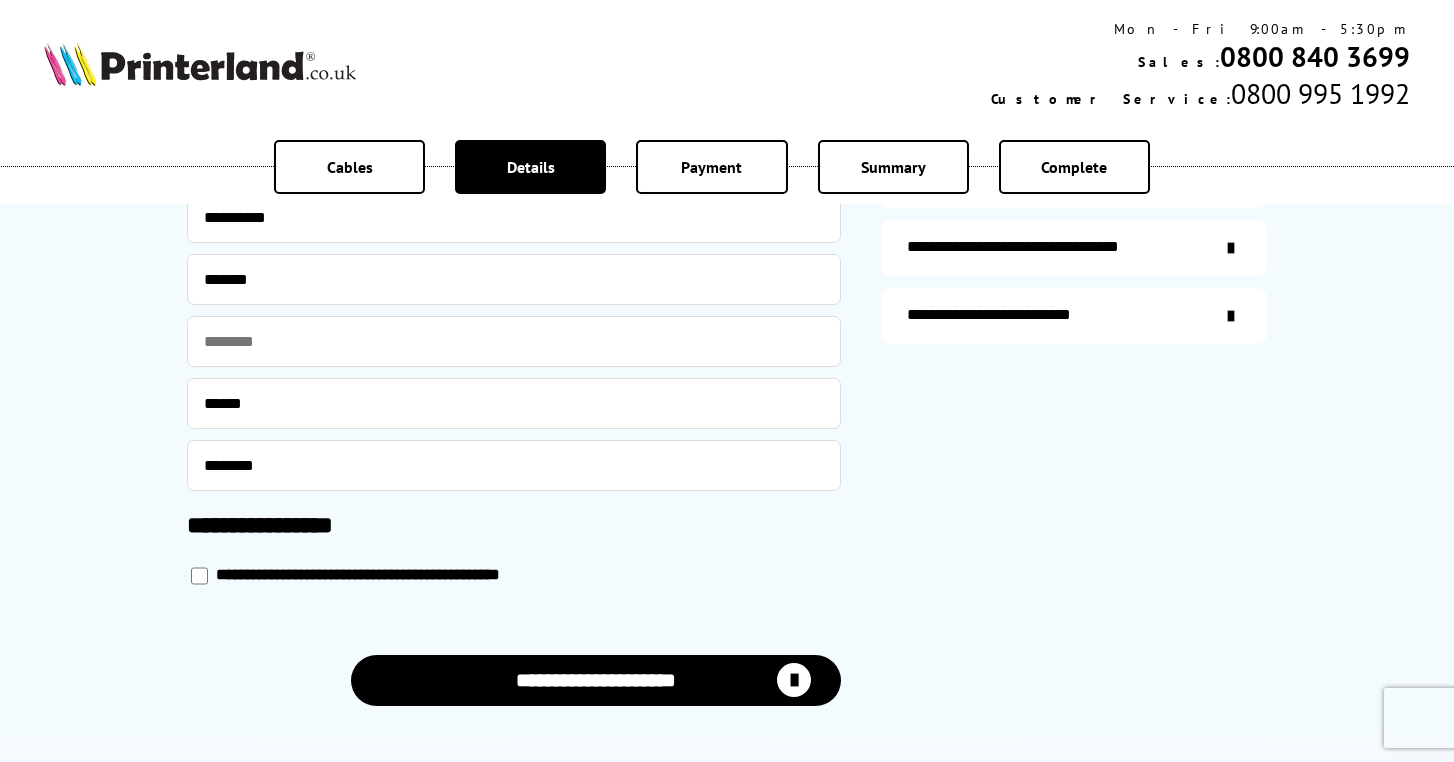 type on "**********" 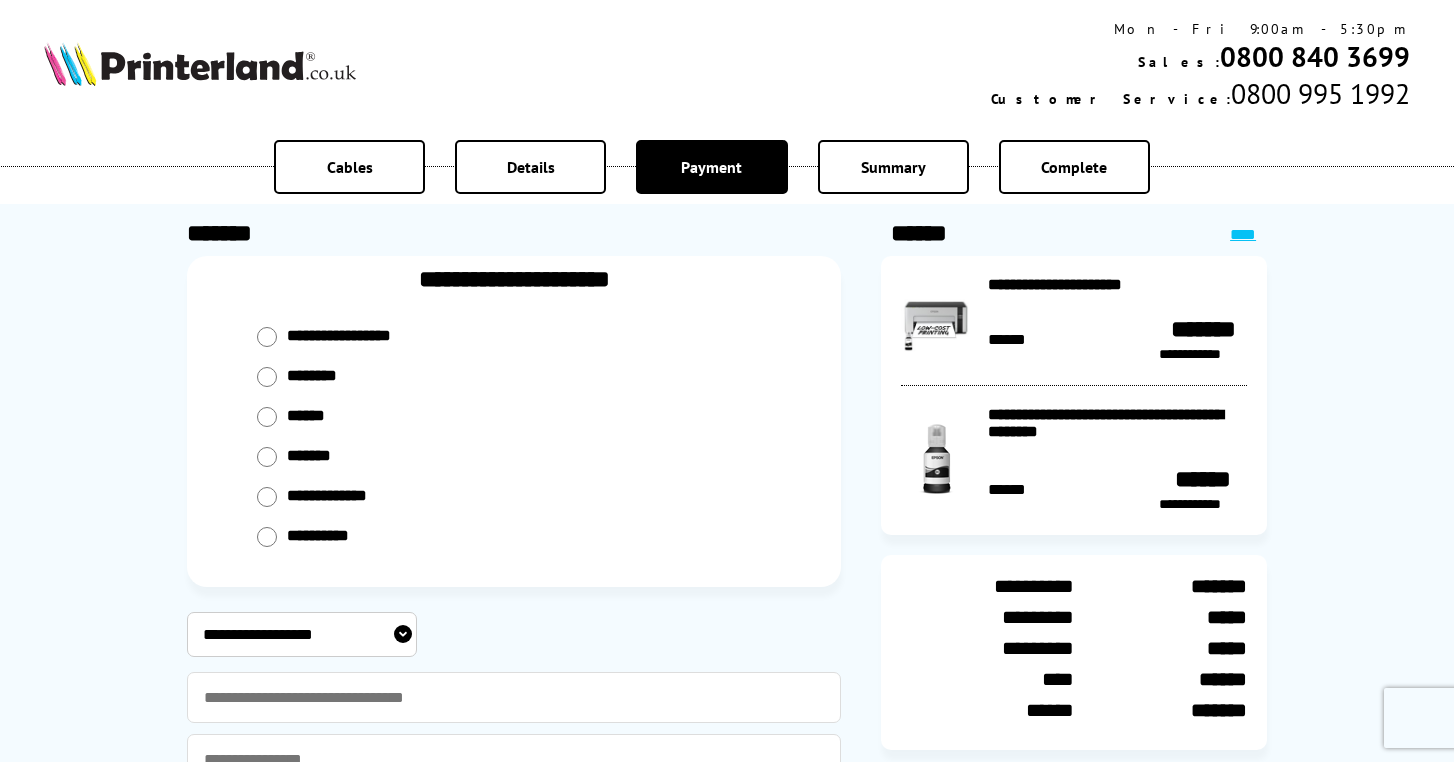 scroll, scrollTop: 0, scrollLeft: 0, axis: both 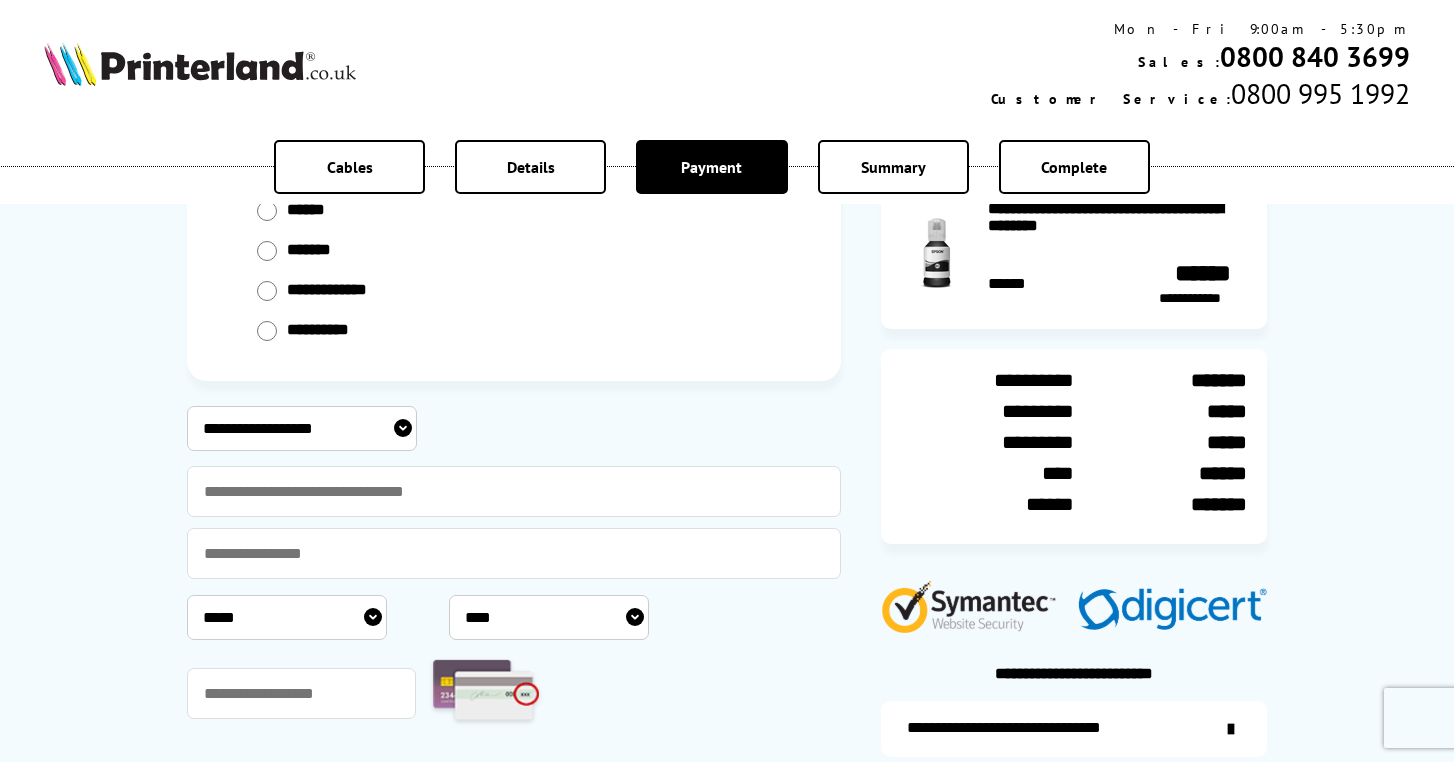 select on "**********" 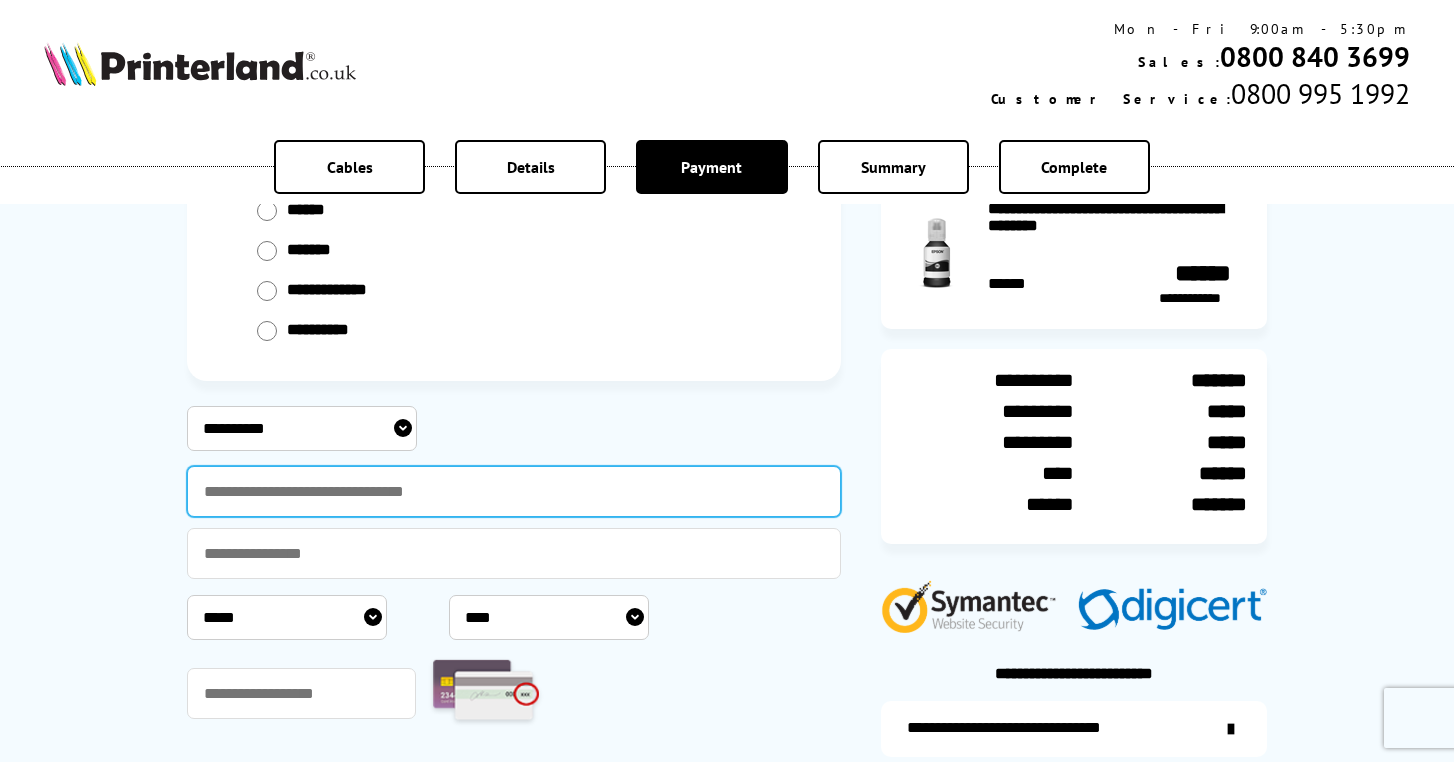 click at bounding box center (514, 491) 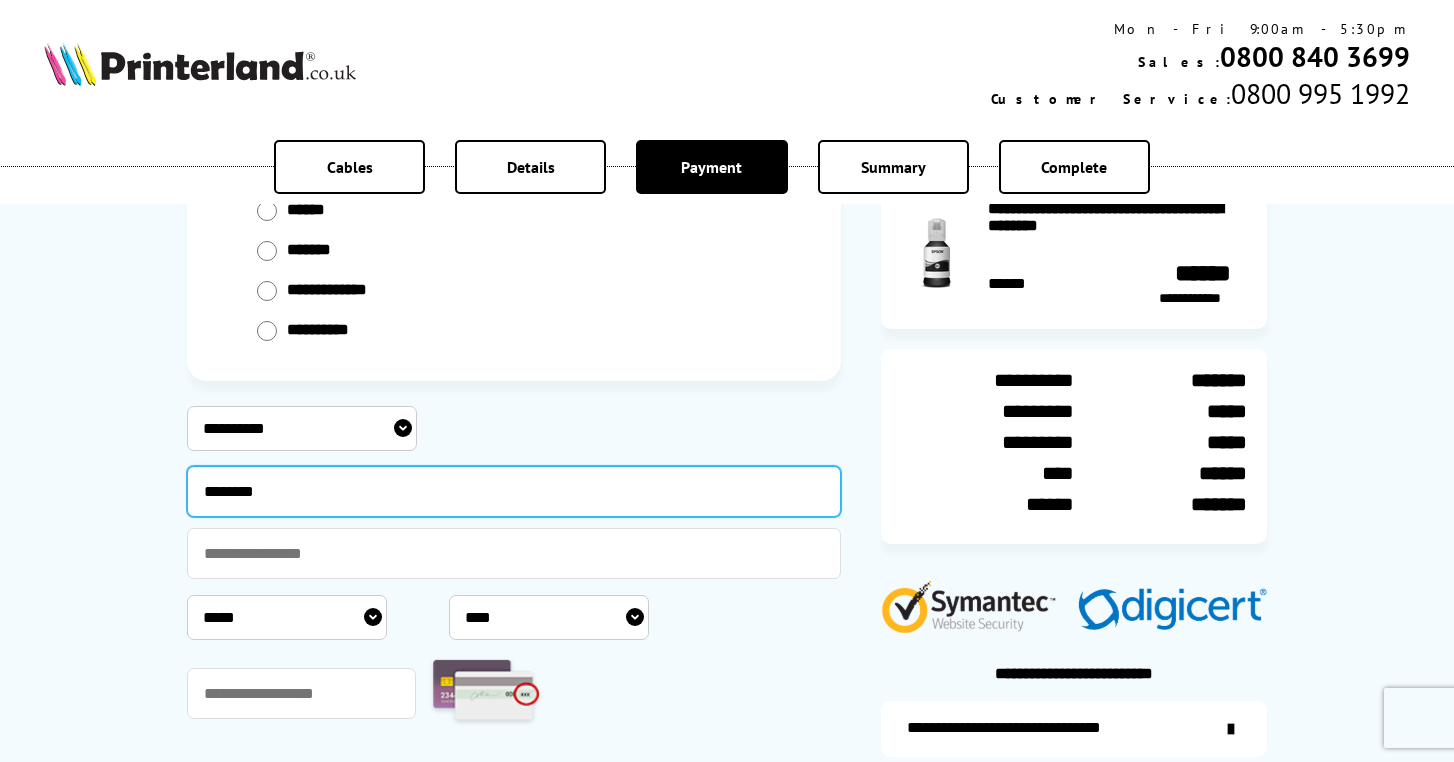 type on "********" 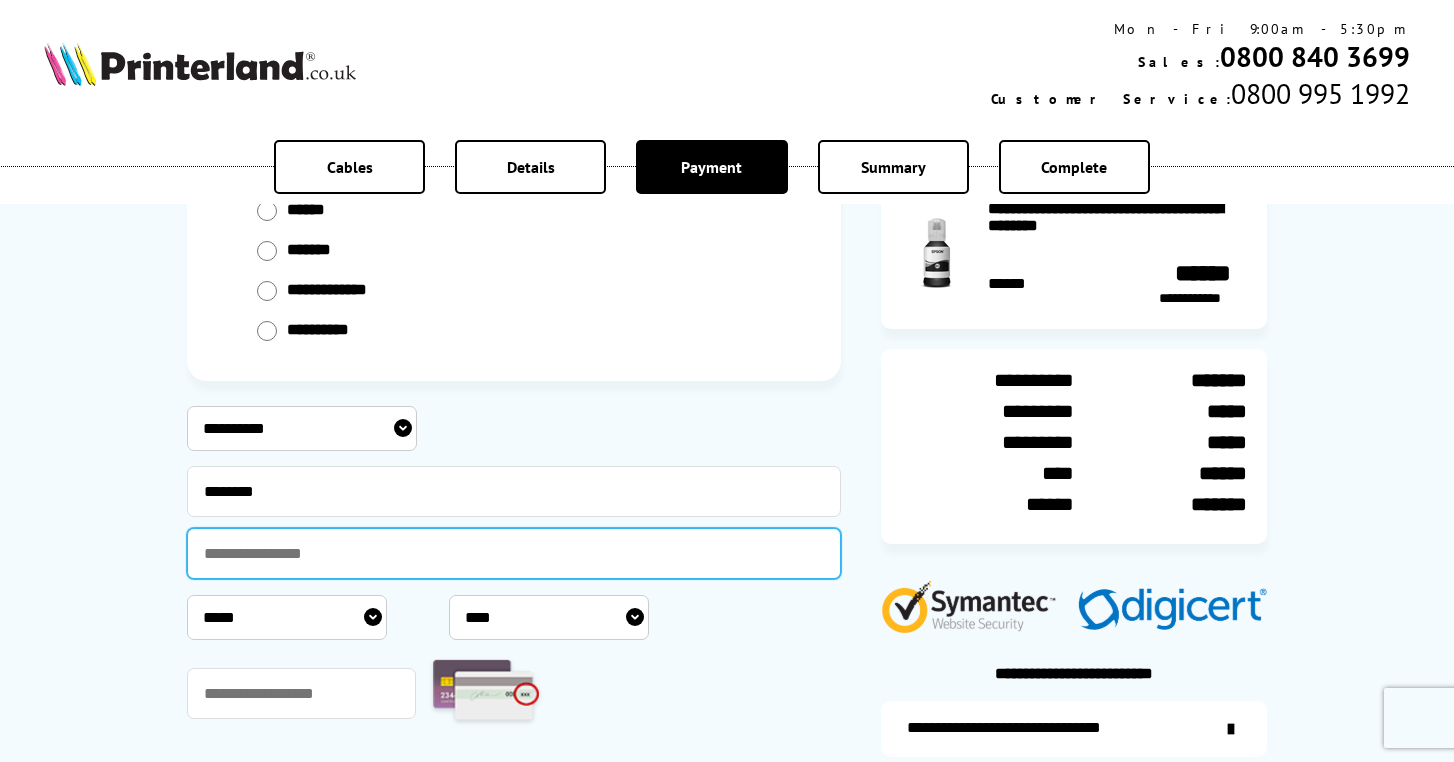 click at bounding box center (514, 553) 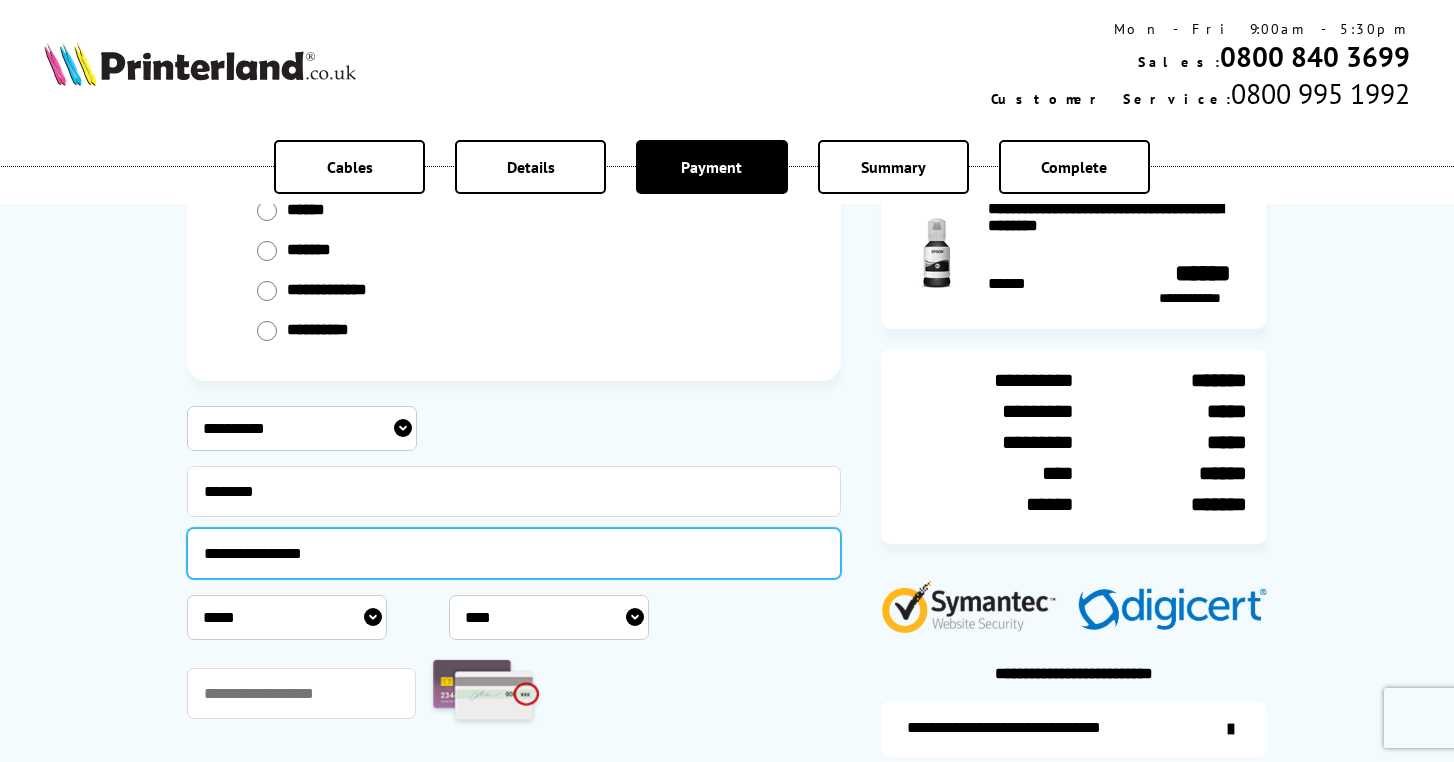 type on "**********" 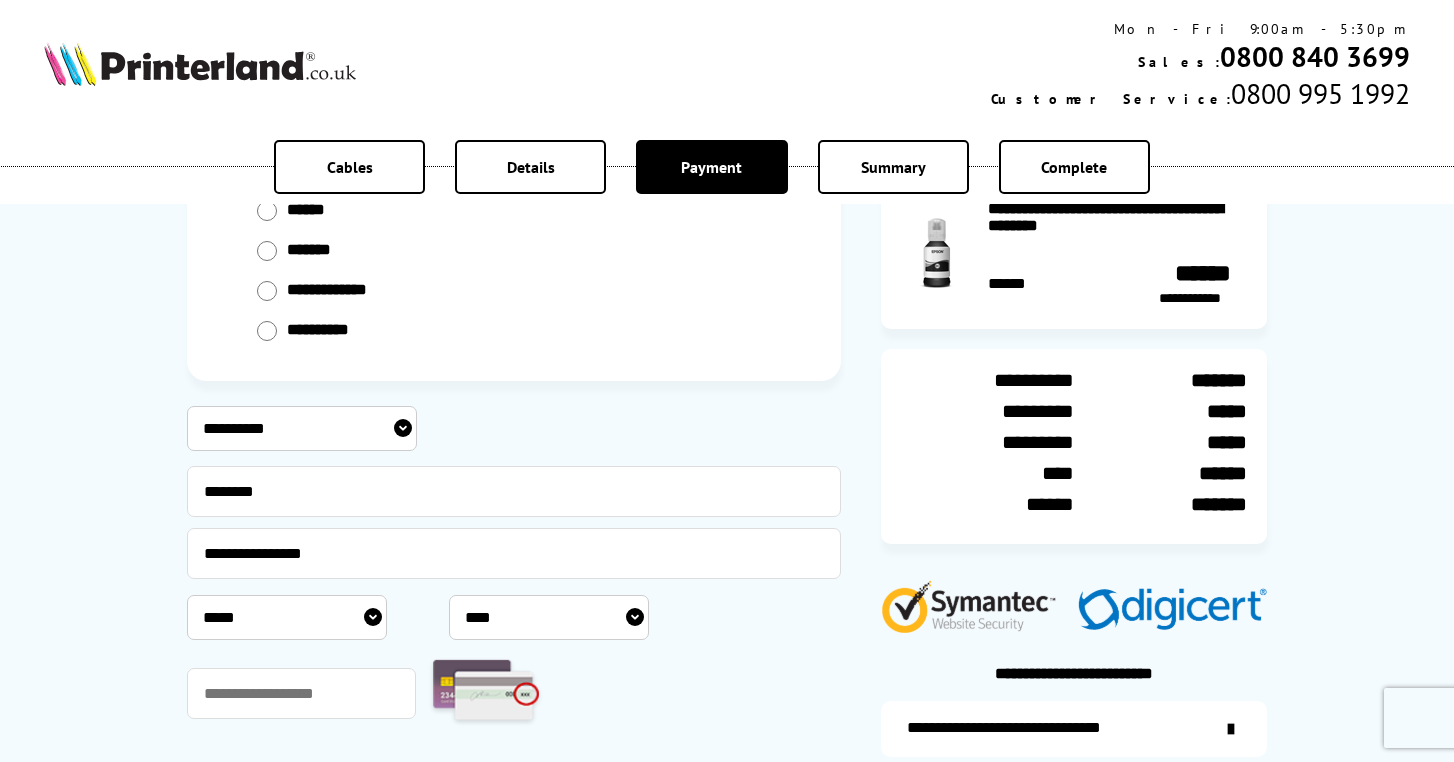 select on "*" 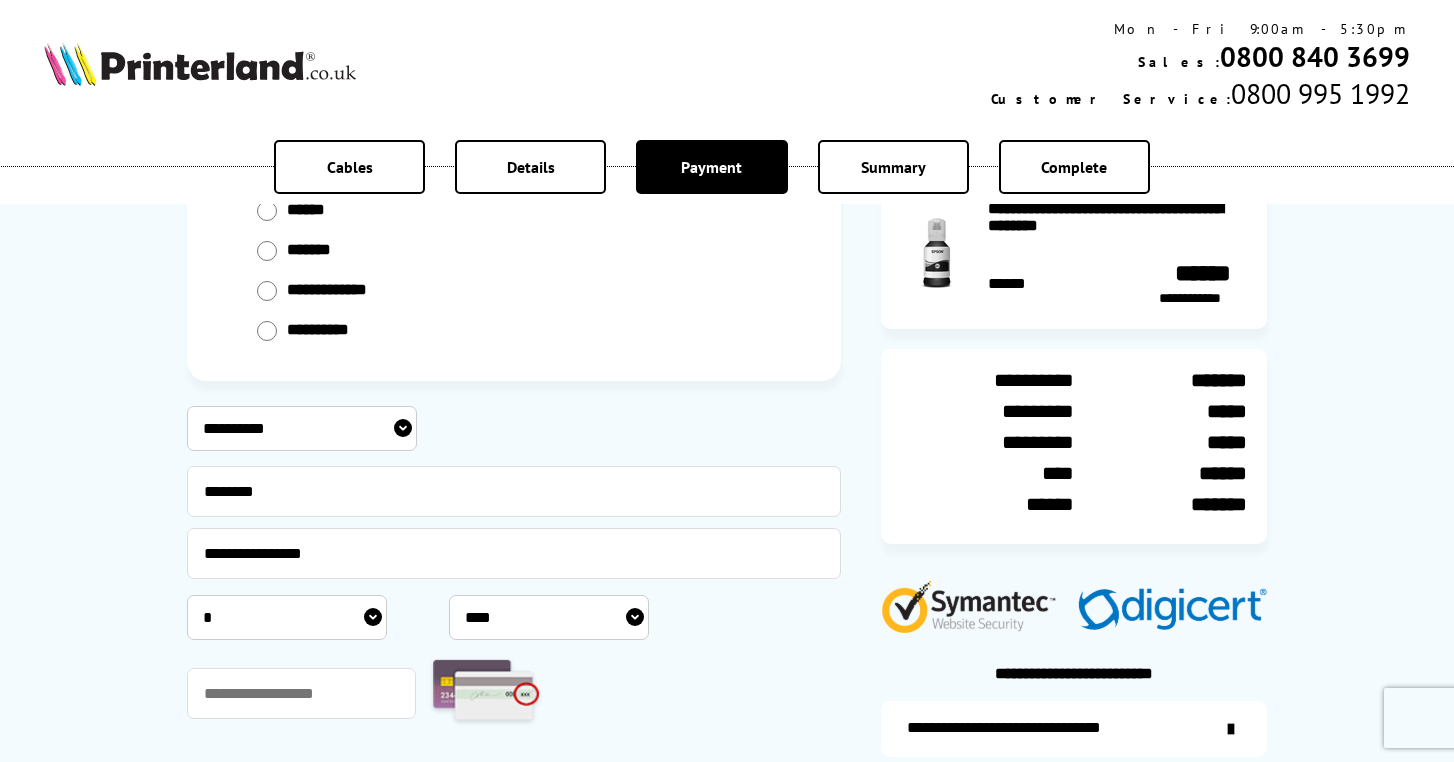 select on "****" 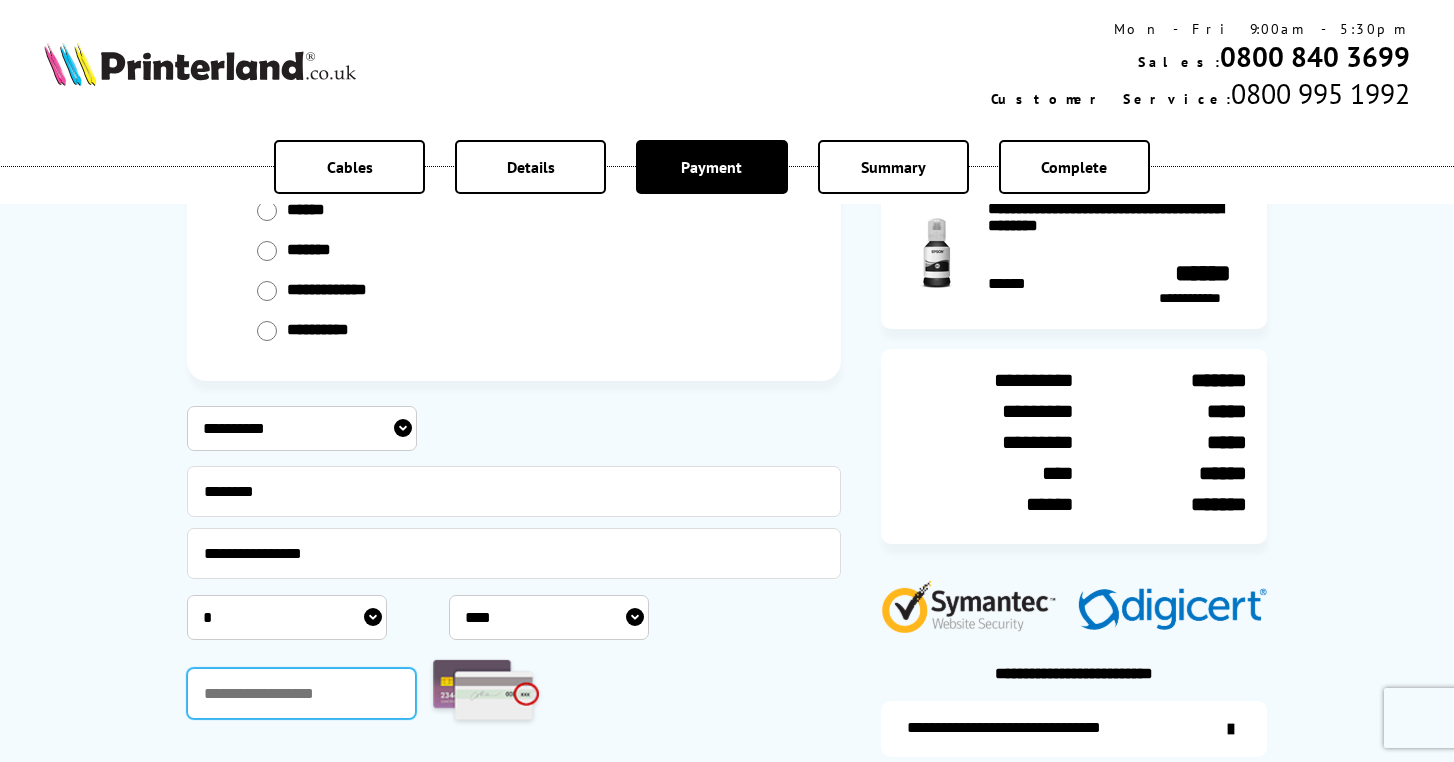 click at bounding box center [301, 693] 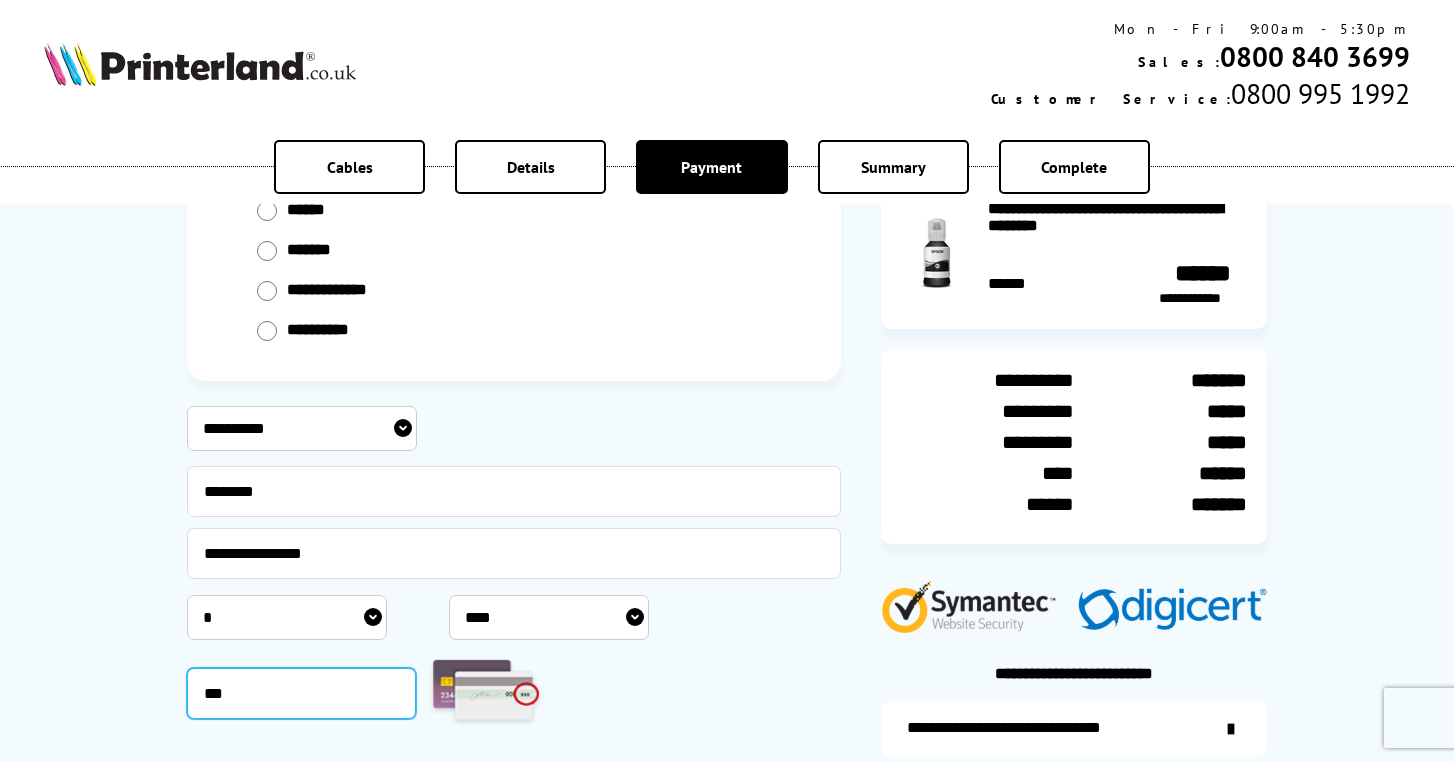 type on "***" 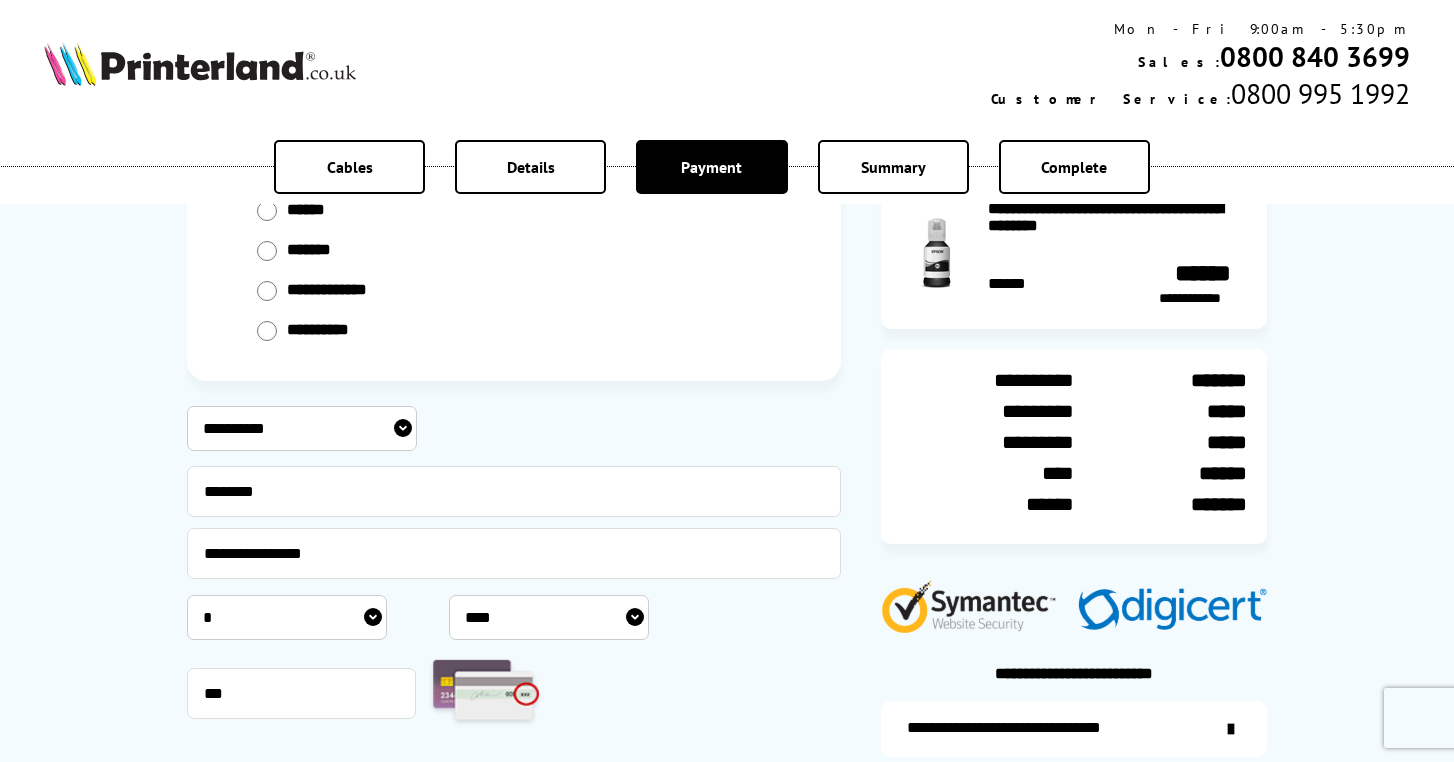 click on "***" at bounding box center [514, 694] 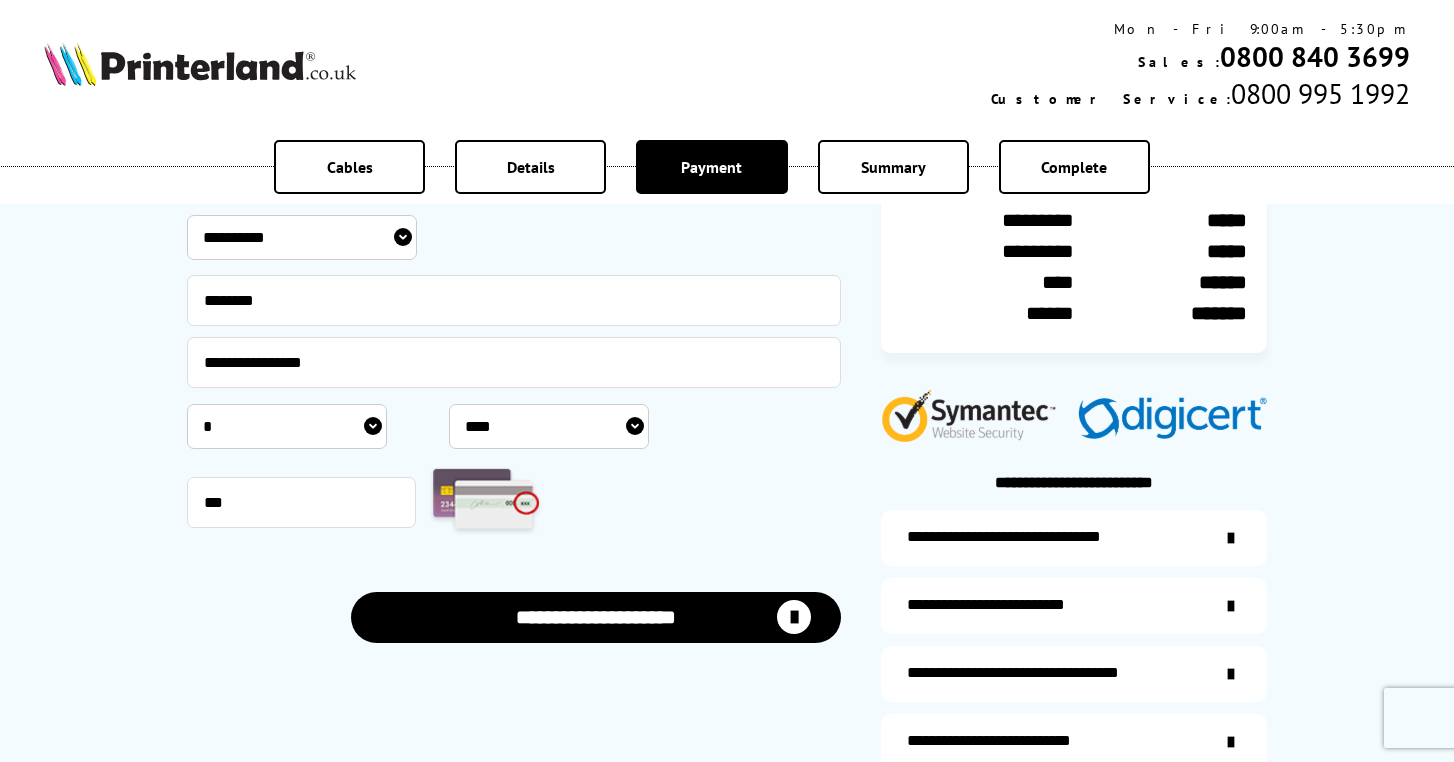 scroll, scrollTop: 399, scrollLeft: 0, axis: vertical 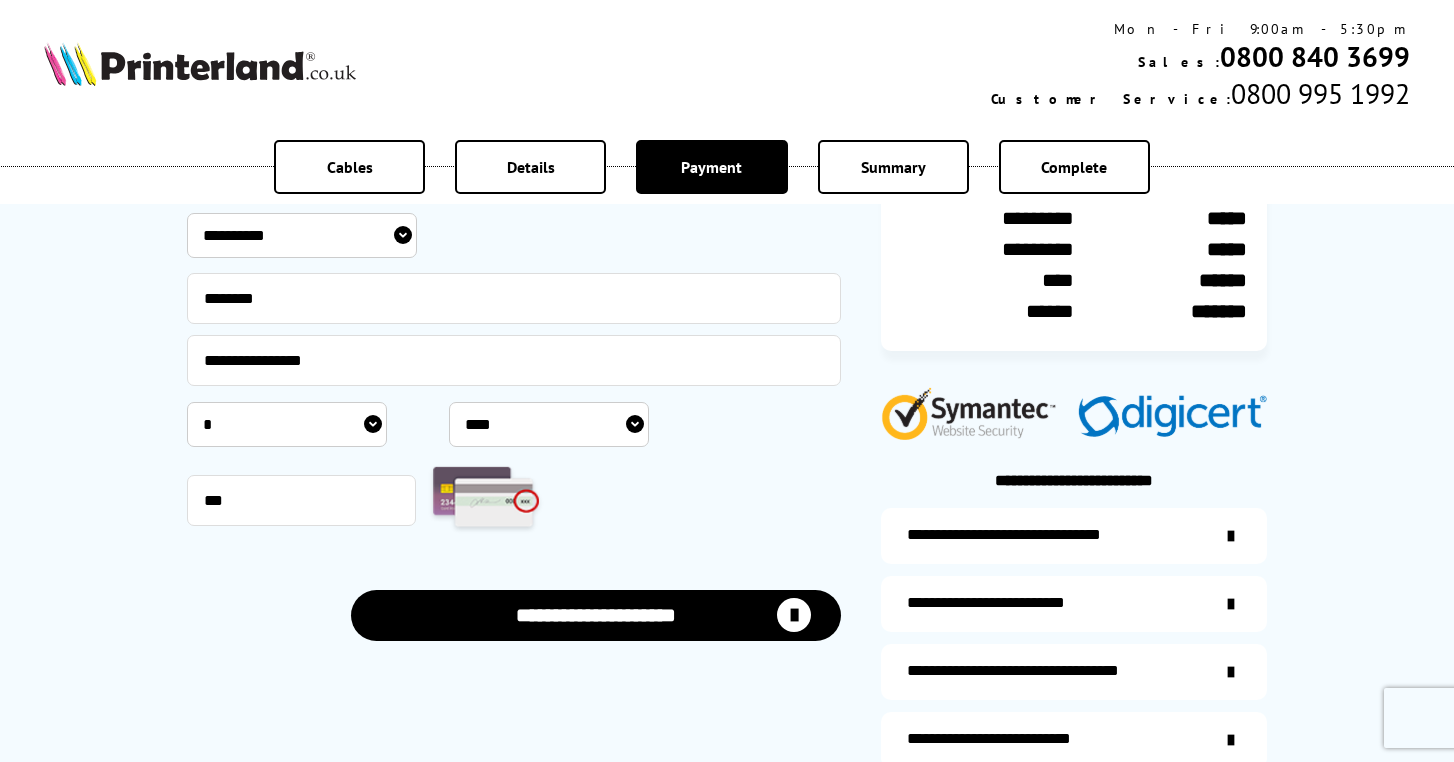 click on "**********" at bounding box center [596, 615] 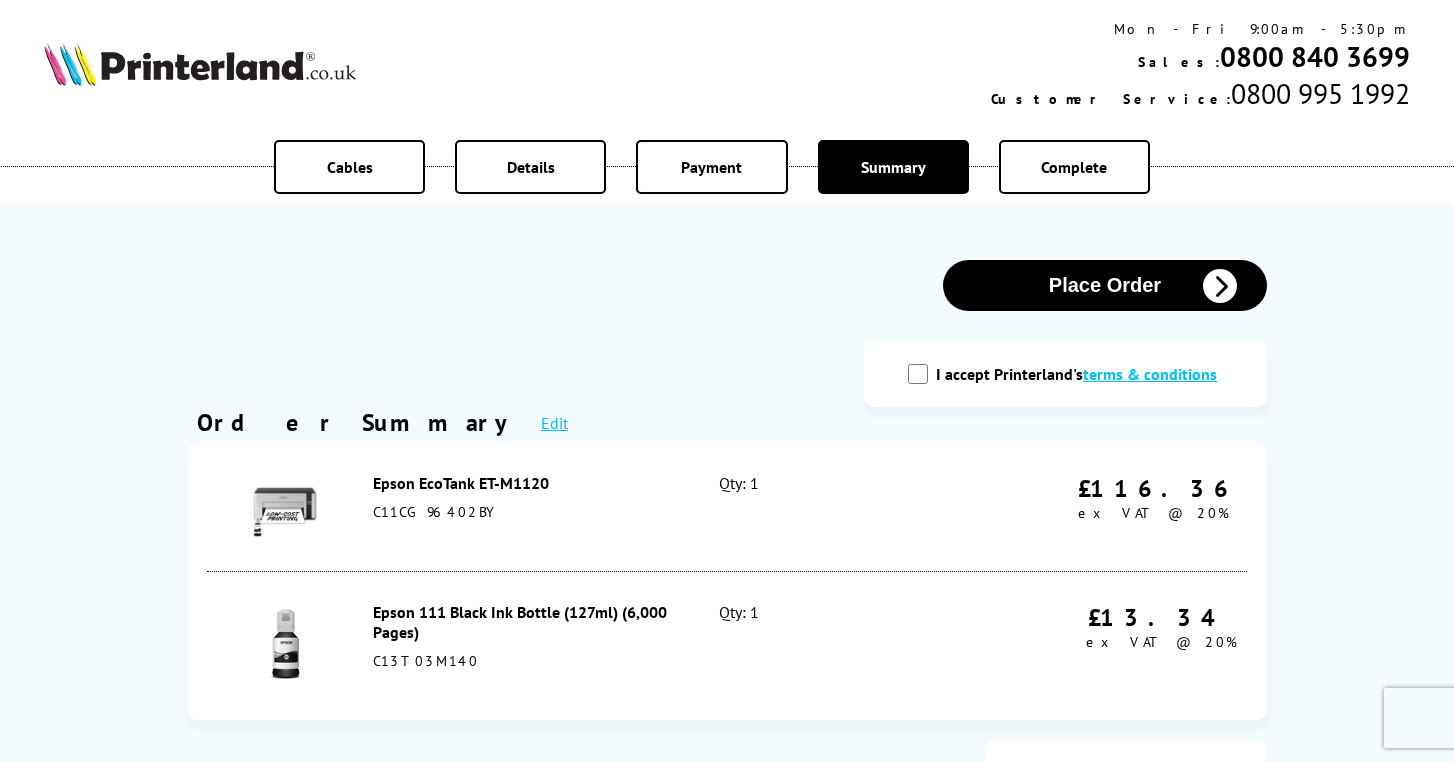 scroll, scrollTop: 0, scrollLeft: 0, axis: both 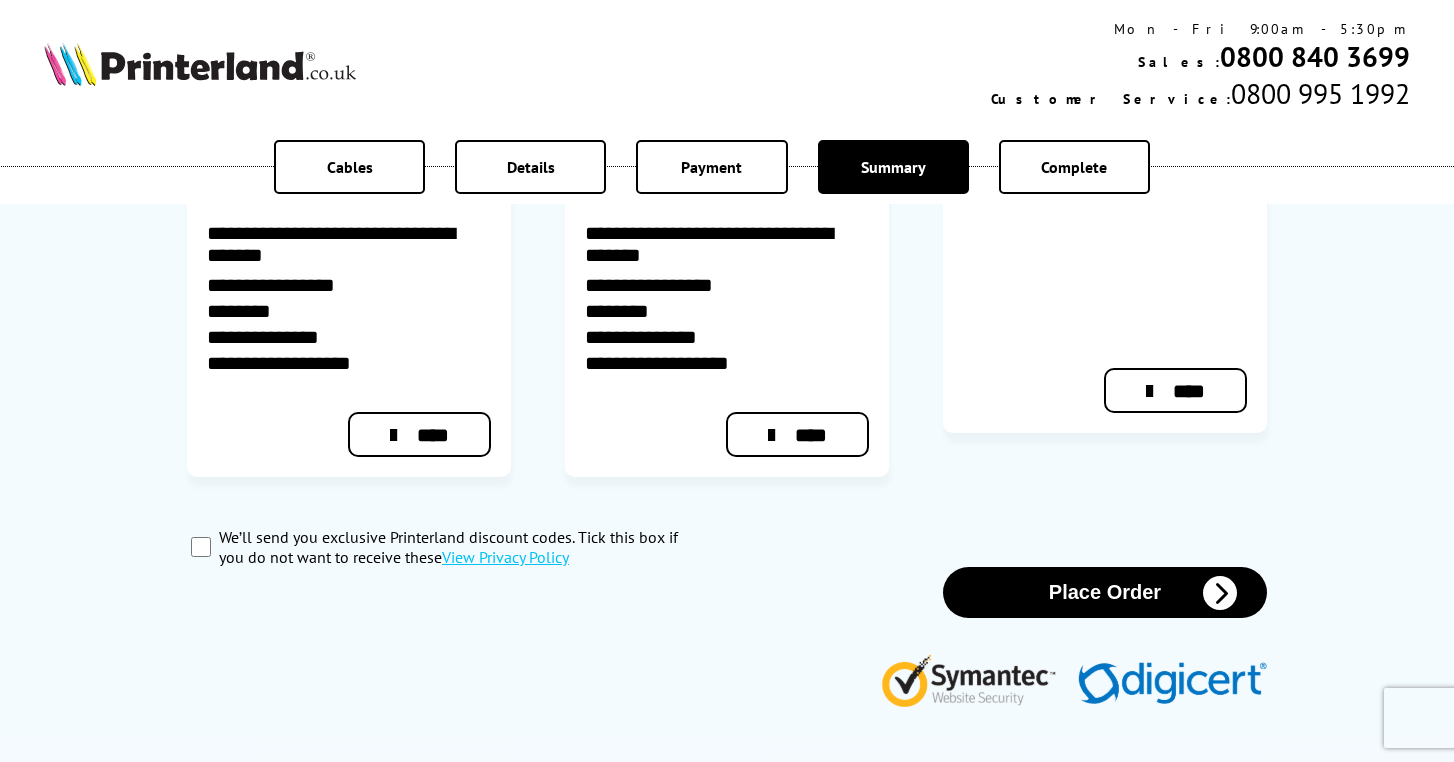 click on "We’ll send you exclusive Printerland discount codes. Tick this box if you do not want to receive these
View Privacy Policy" at bounding box center [201, 547] 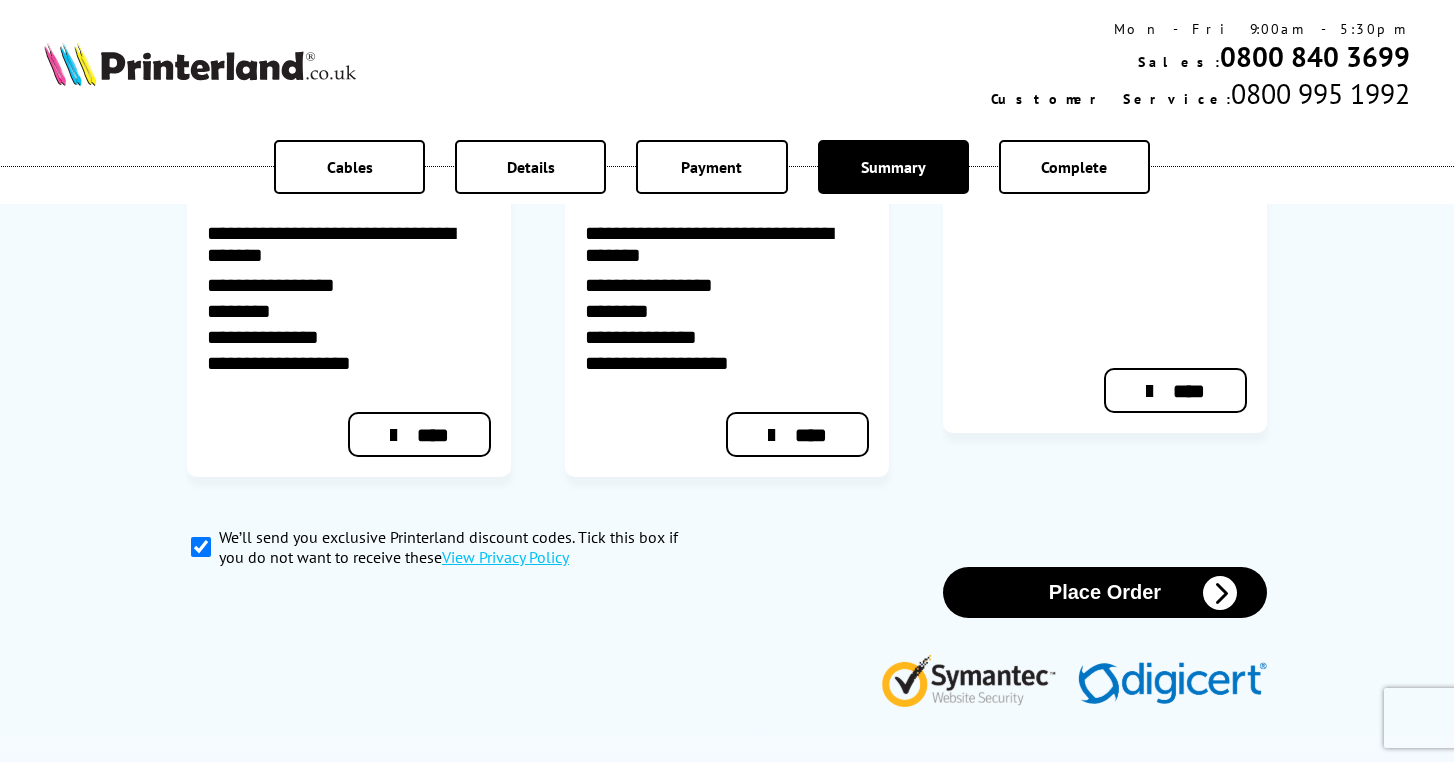click on "Place Order" at bounding box center (1105, 592) 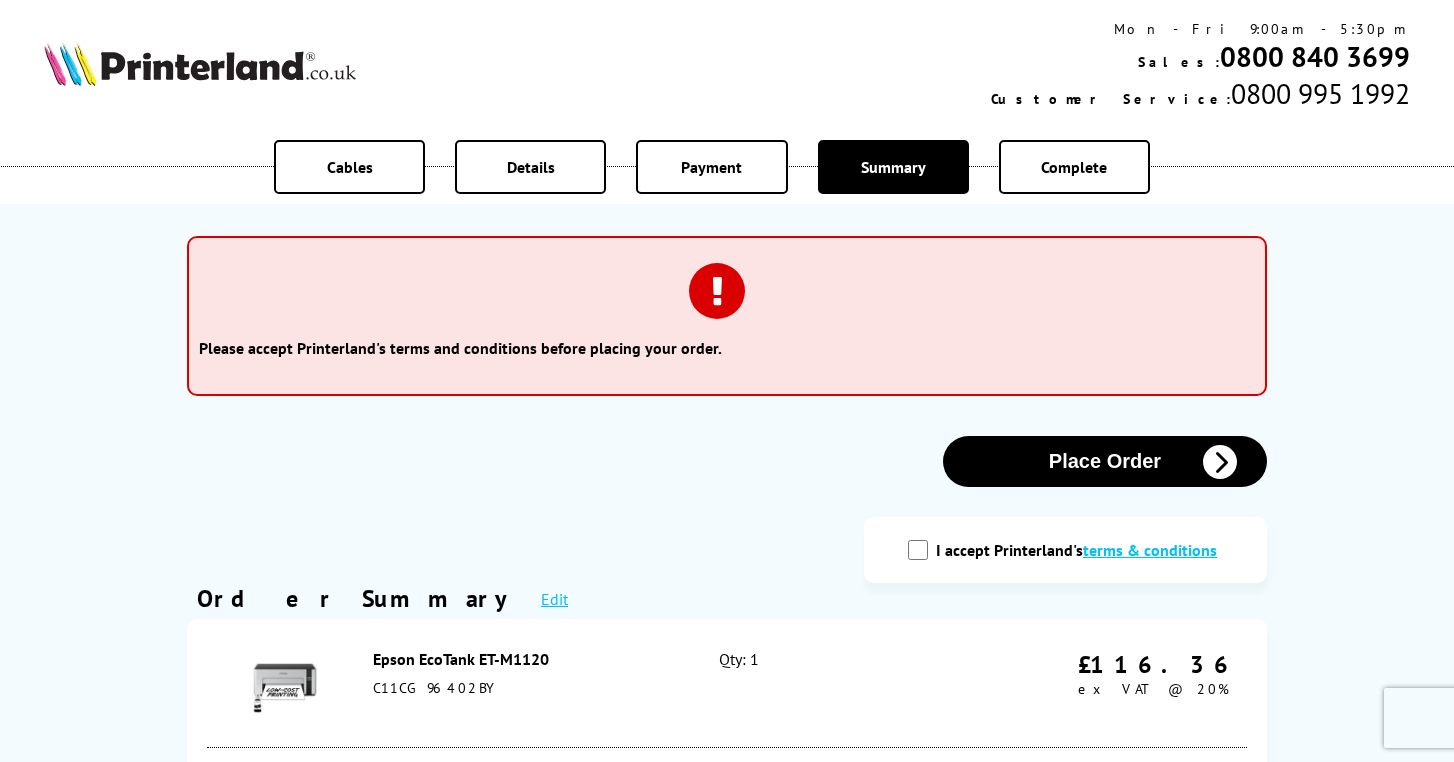 scroll, scrollTop: 0, scrollLeft: 0, axis: both 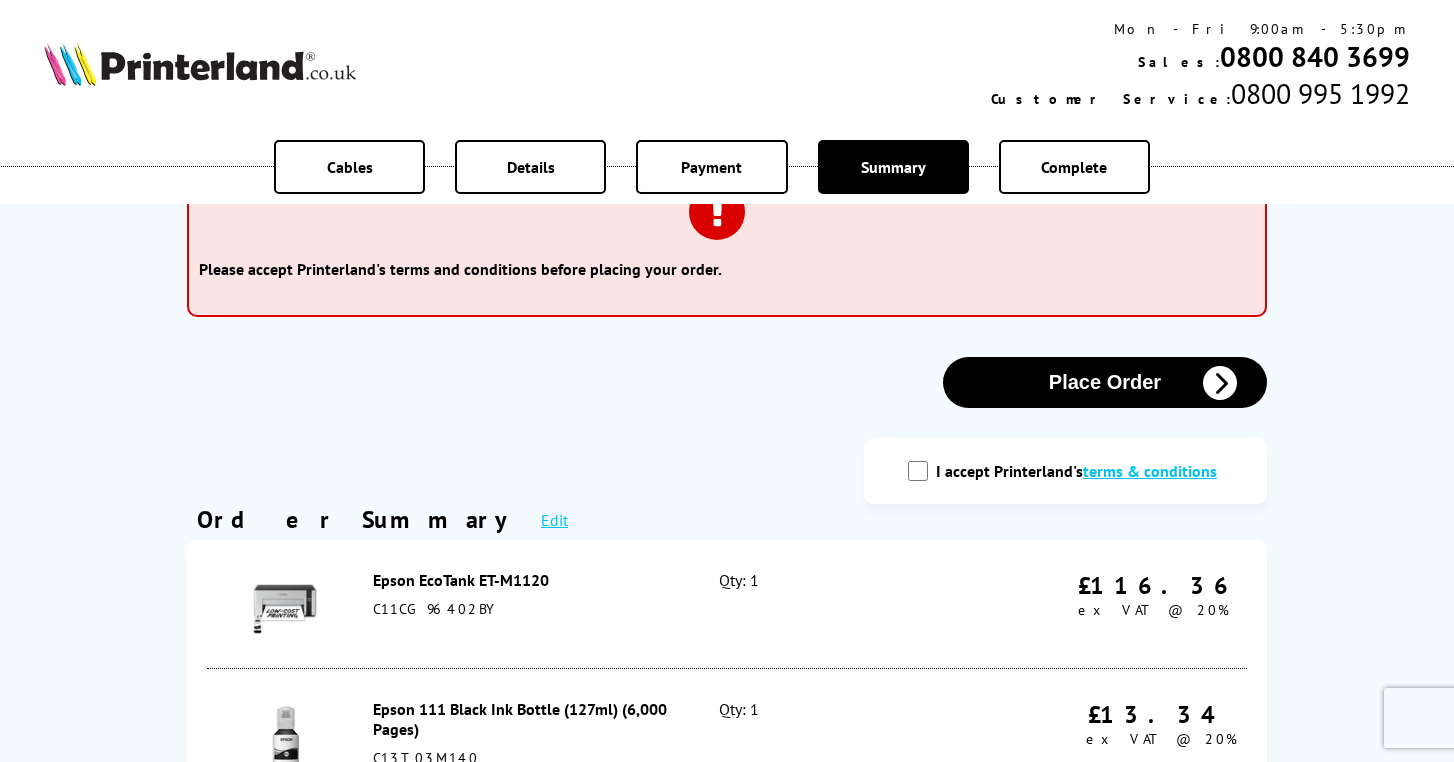 click on "I accept Printerland's  terms & conditions" at bounding box center (918, 471) 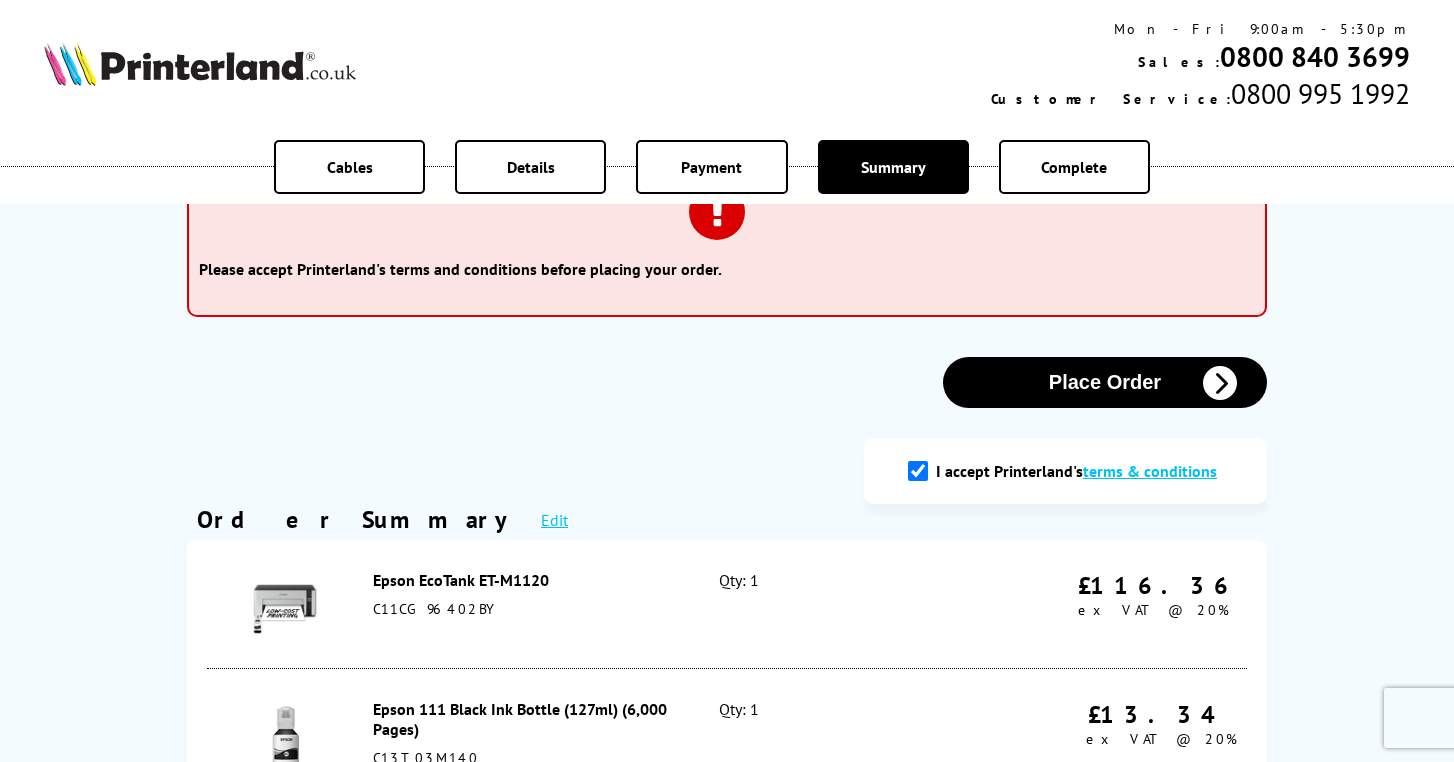 click on "Place Order" at bounding box center [1105, 382] 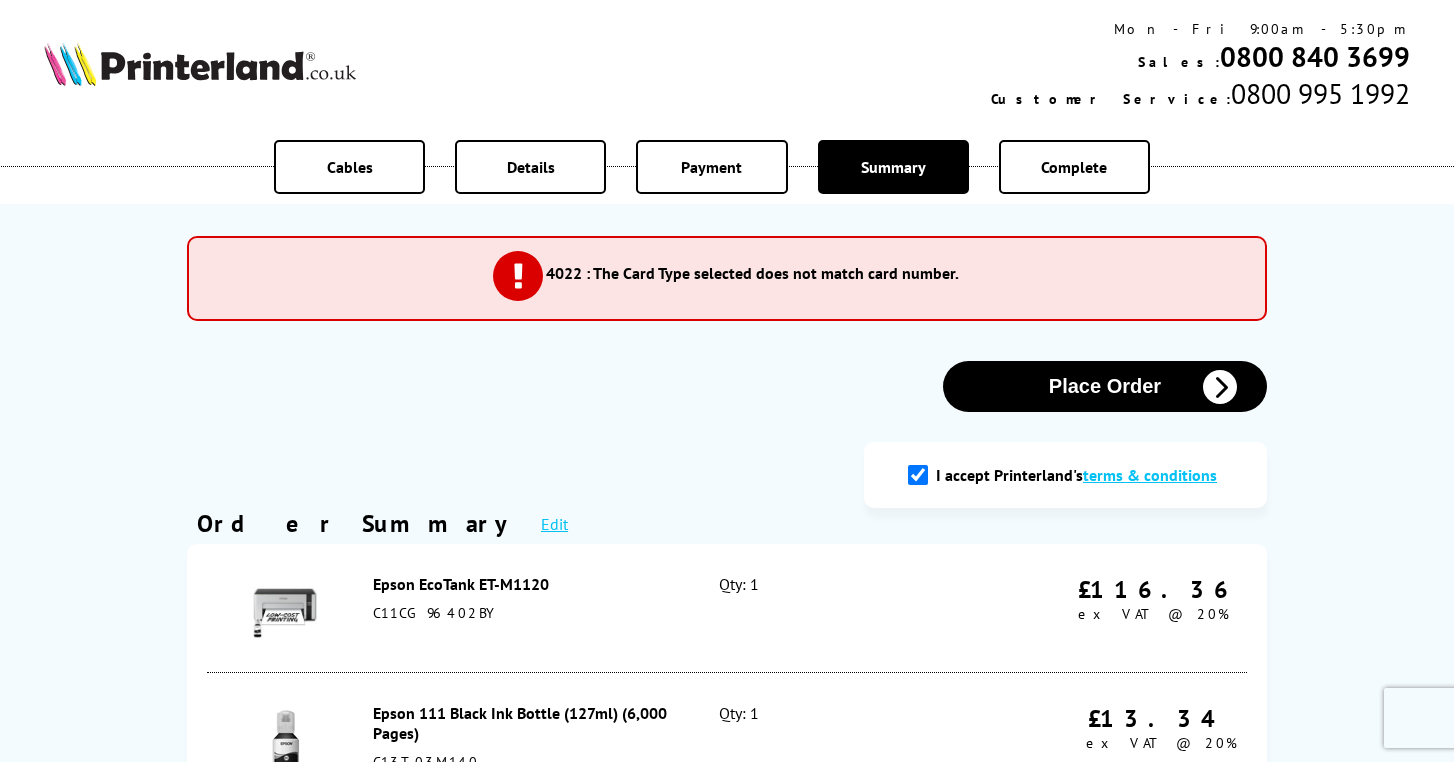 scroll, scrollTop: 0, scrollLeft: 0, axis: both 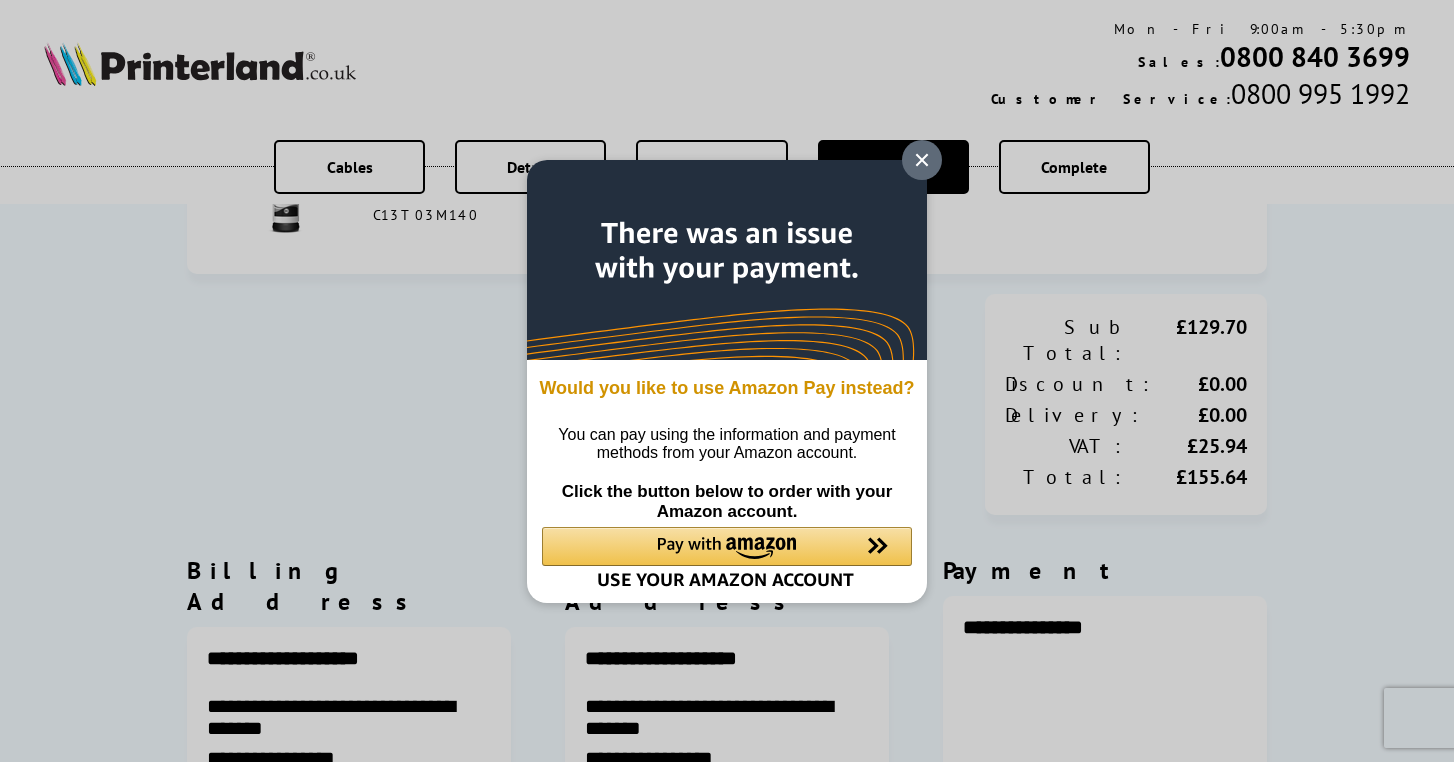 click 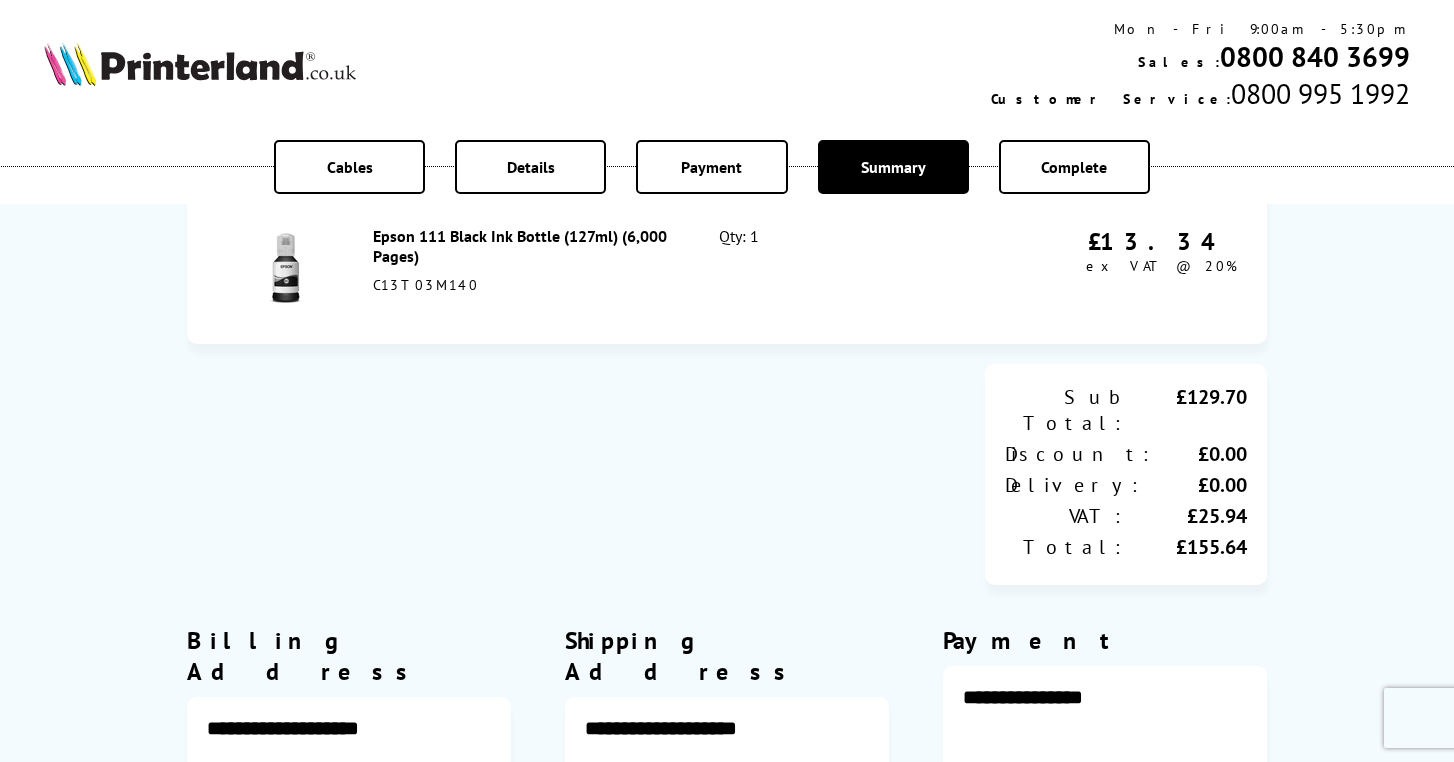 scroll, scrollTop: 704, scrollLeft: 0, axis: vertical 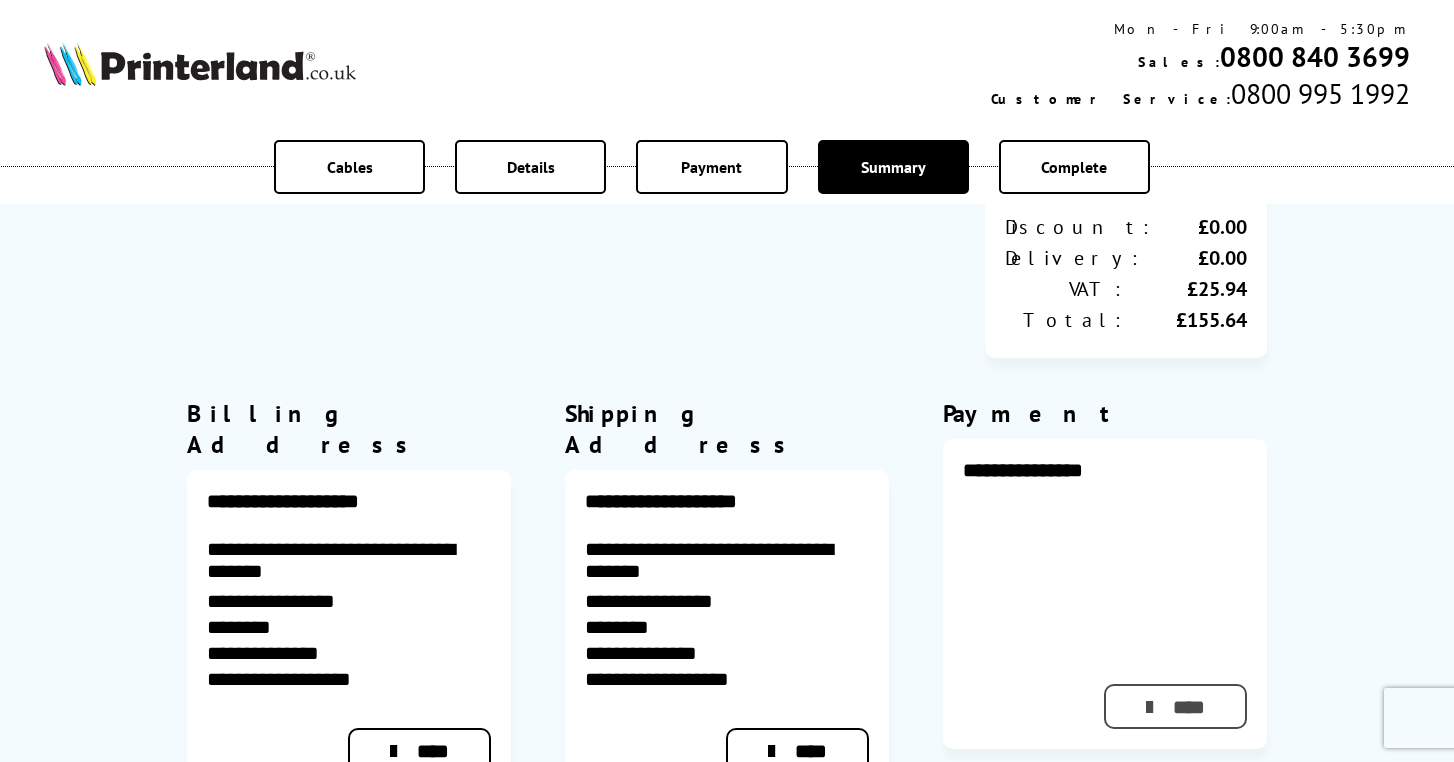 click on "****" at bounding box center [1175, 706] 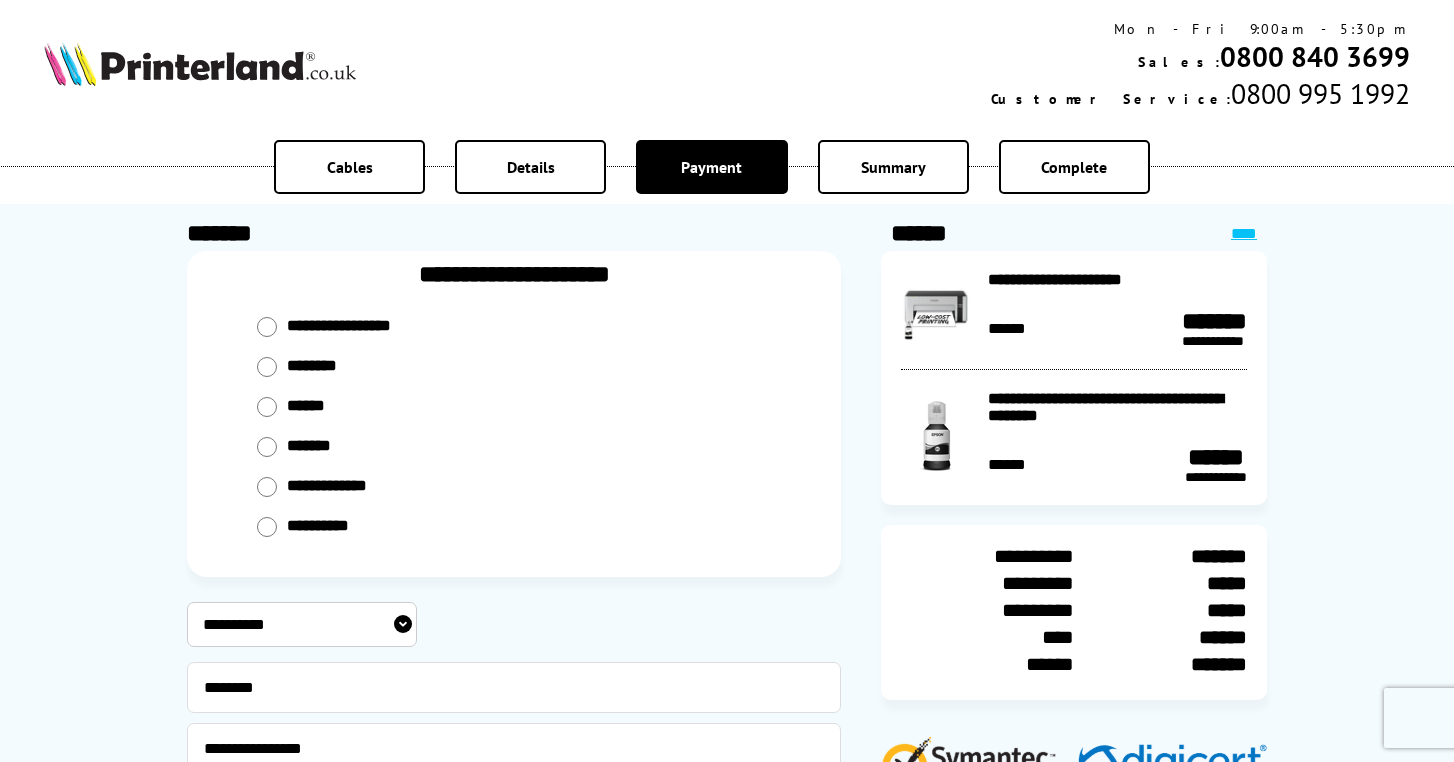 select on "**********" 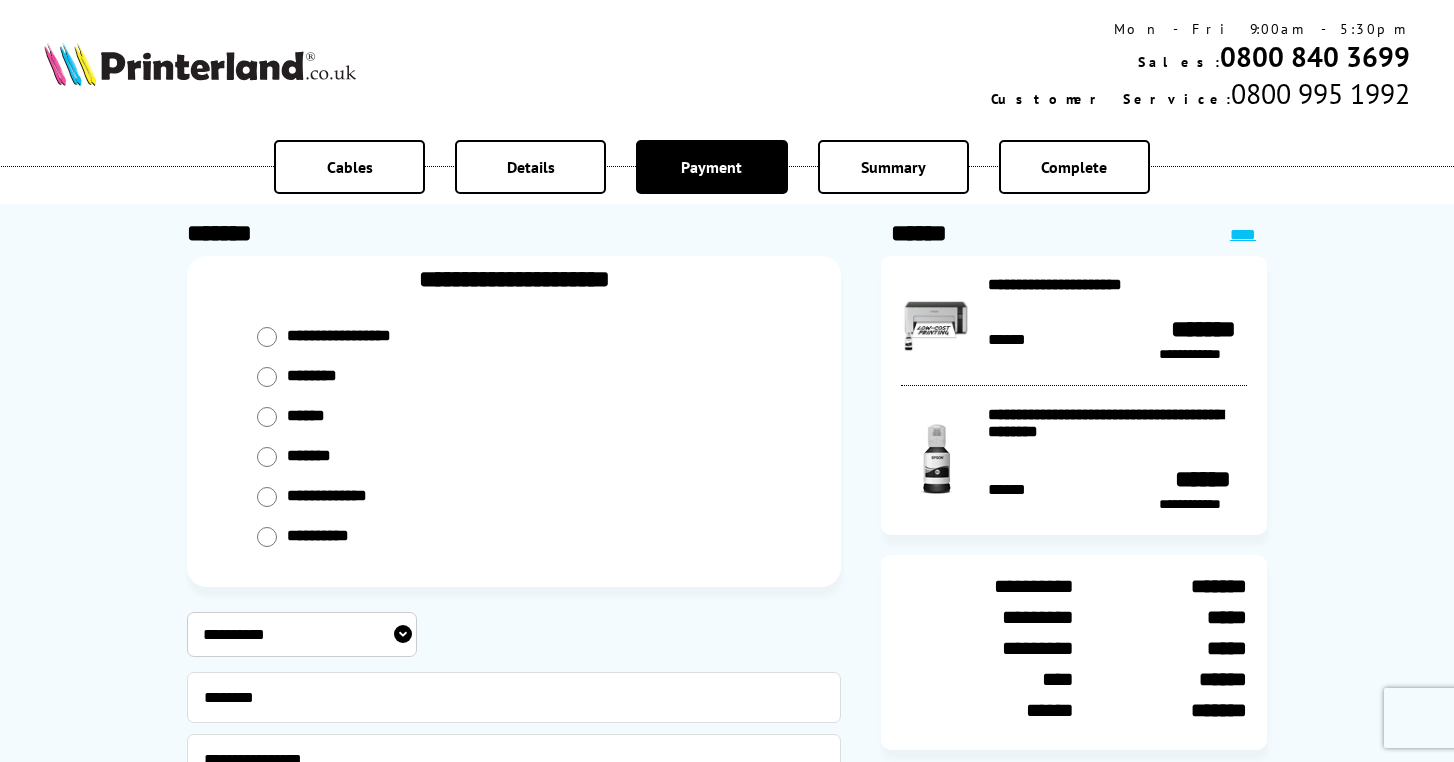 scroll, scrollTop: 0, scrollLeft: 0, axis: both 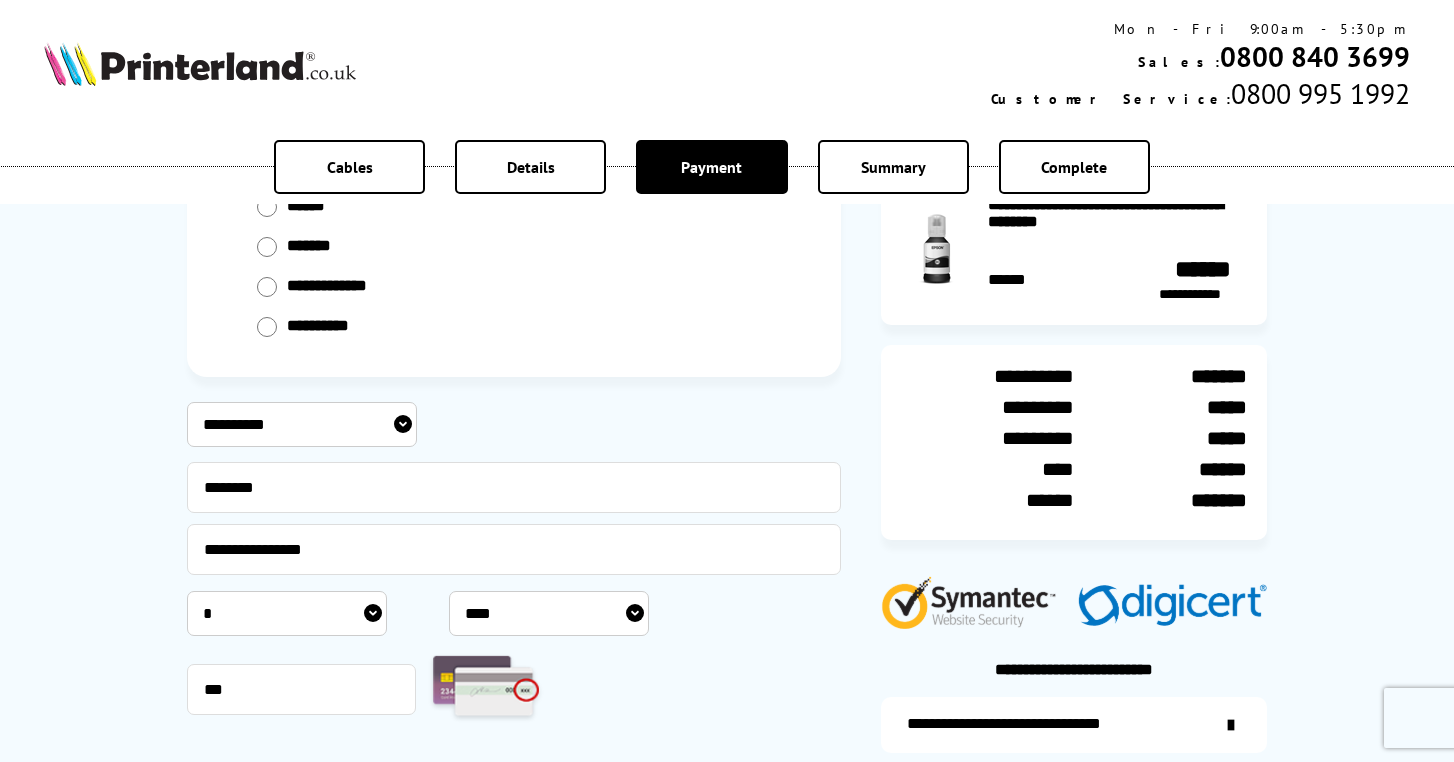 select on "**********" 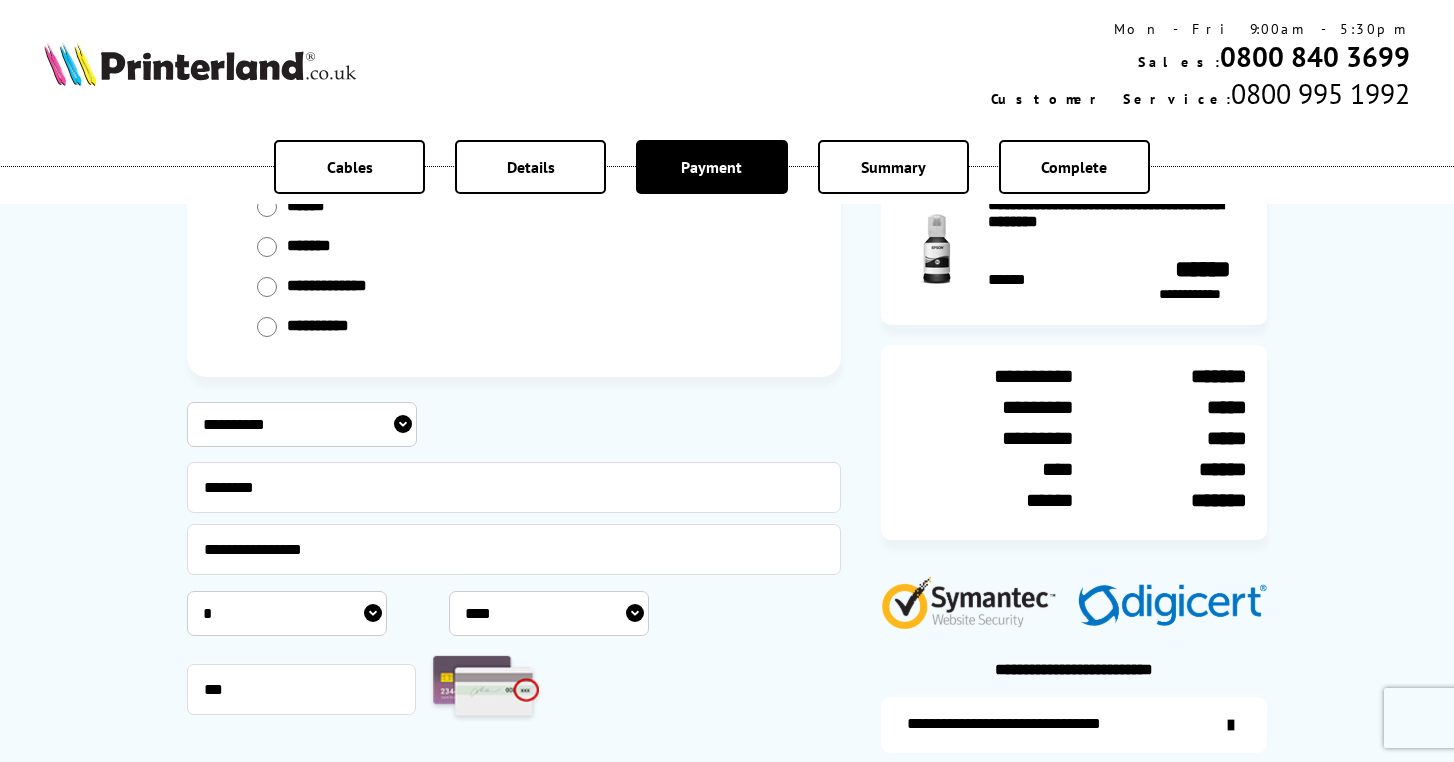 click on "**********" at bounding box center (432, 424) 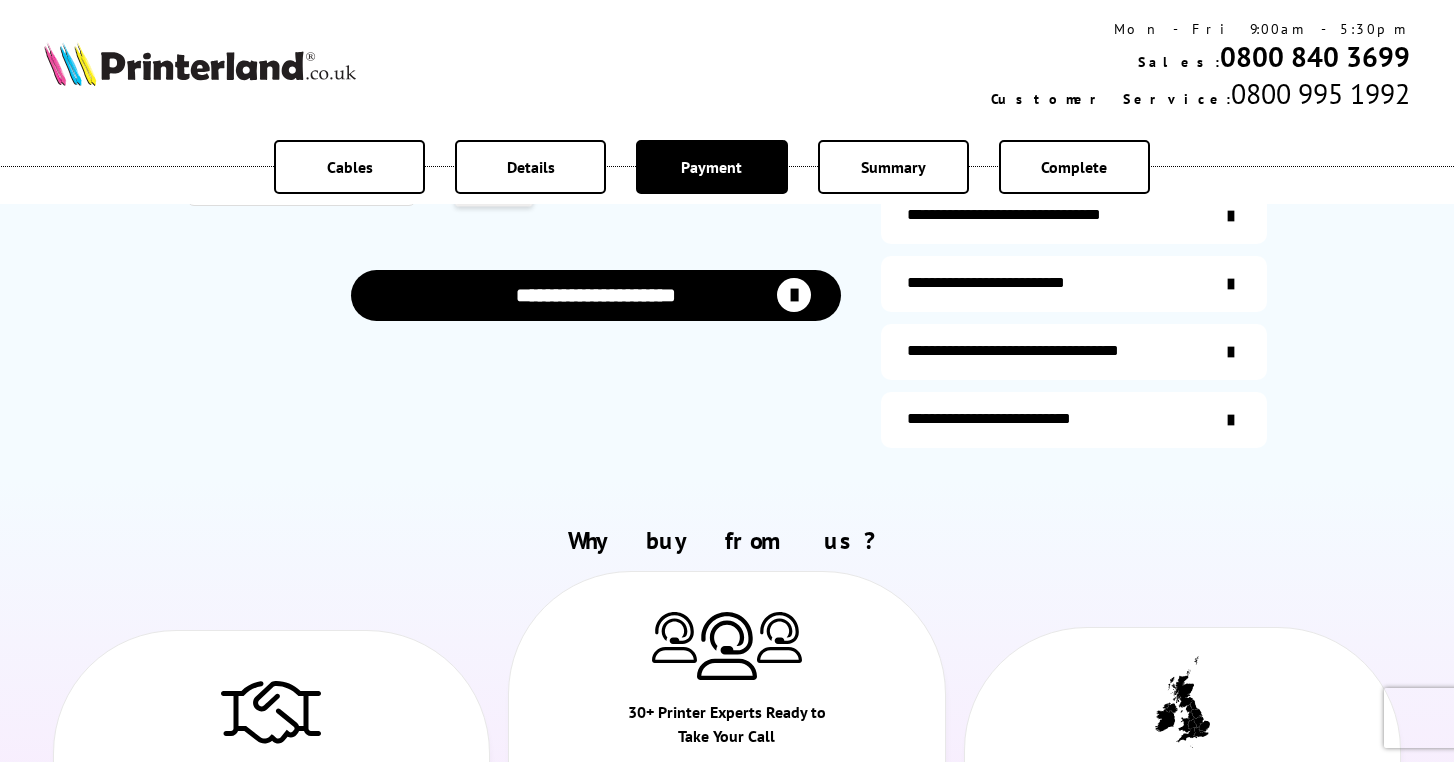 scroll, scrollTop: 749, scrollLeft: 0, axis: vertical 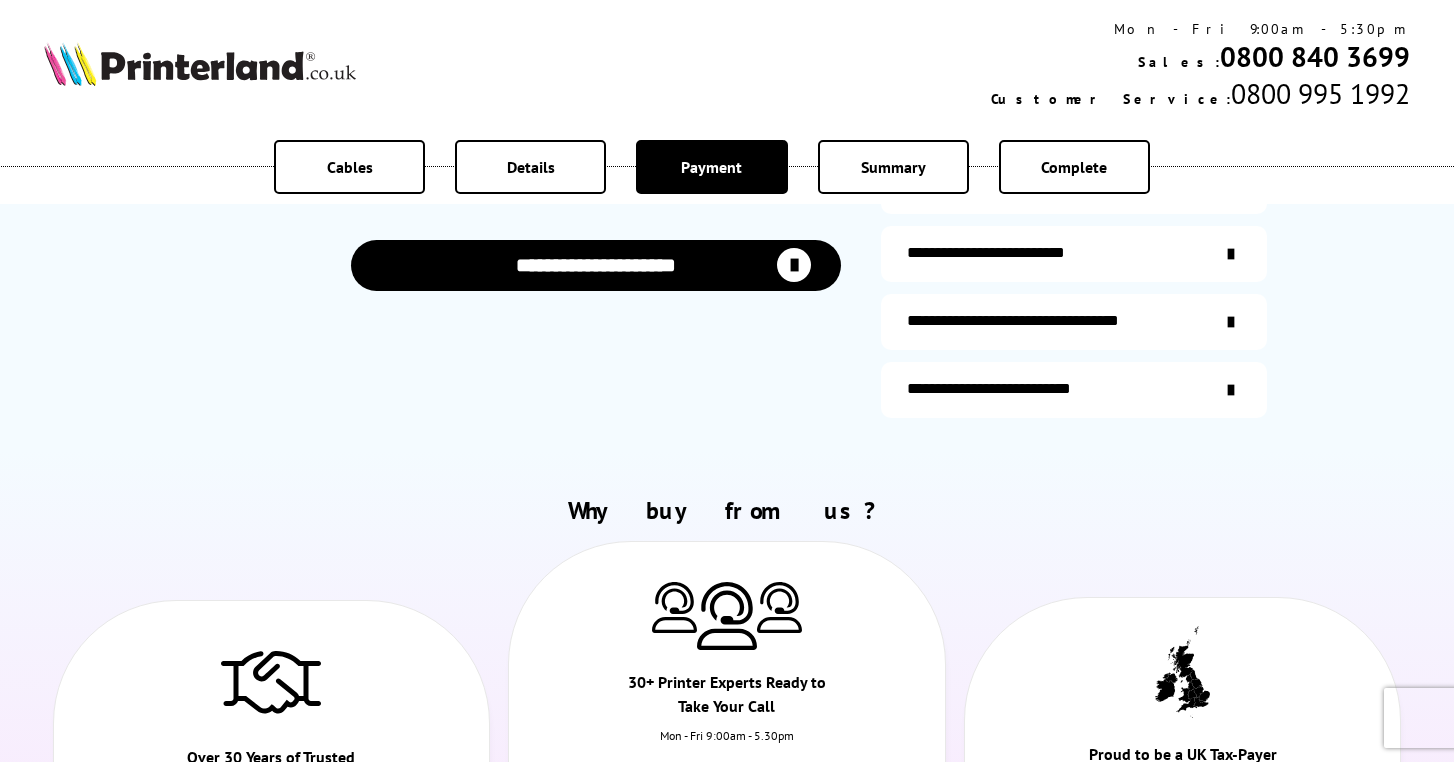 click on "**********" at bounding box center (596, 265) 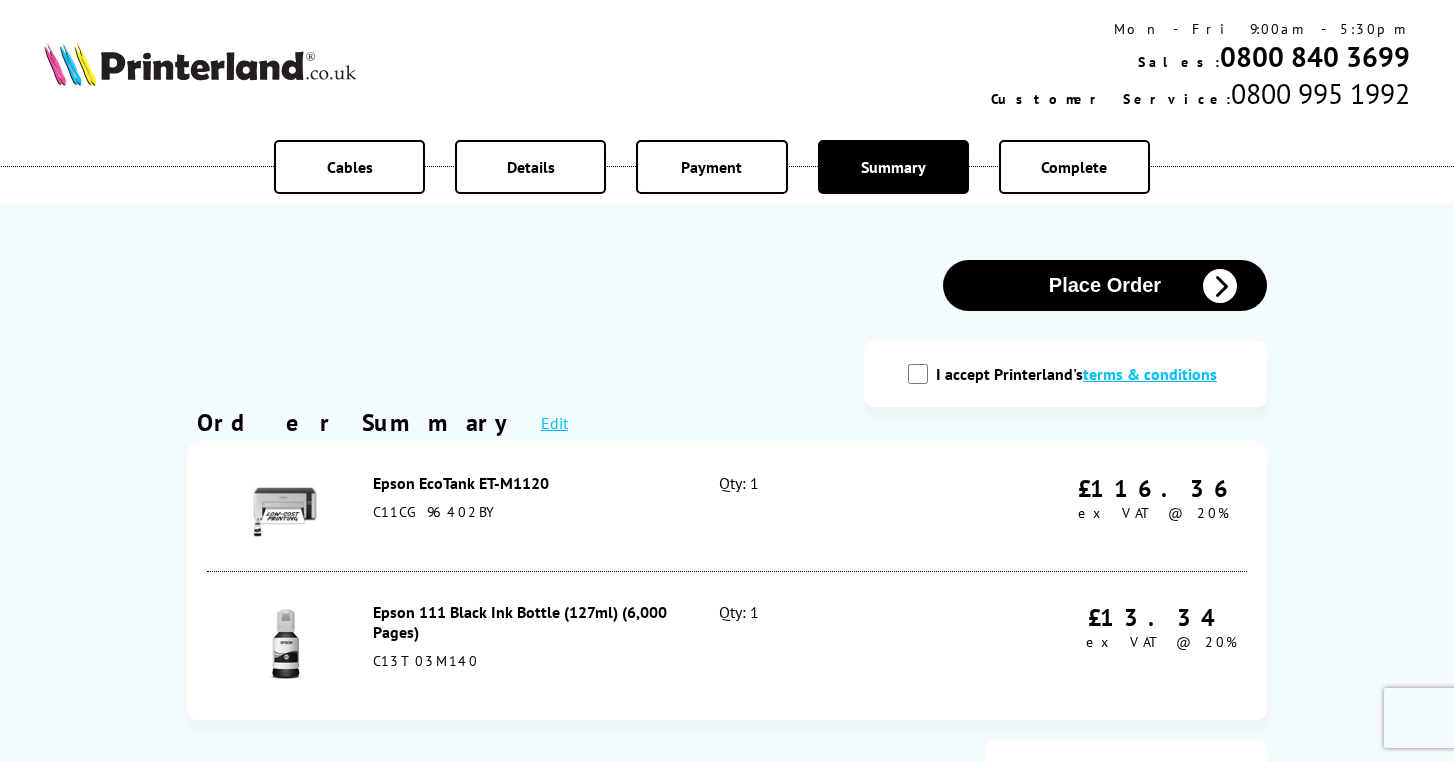 scroll, scrollTop: 0, scrollLeft: 0, axis: both 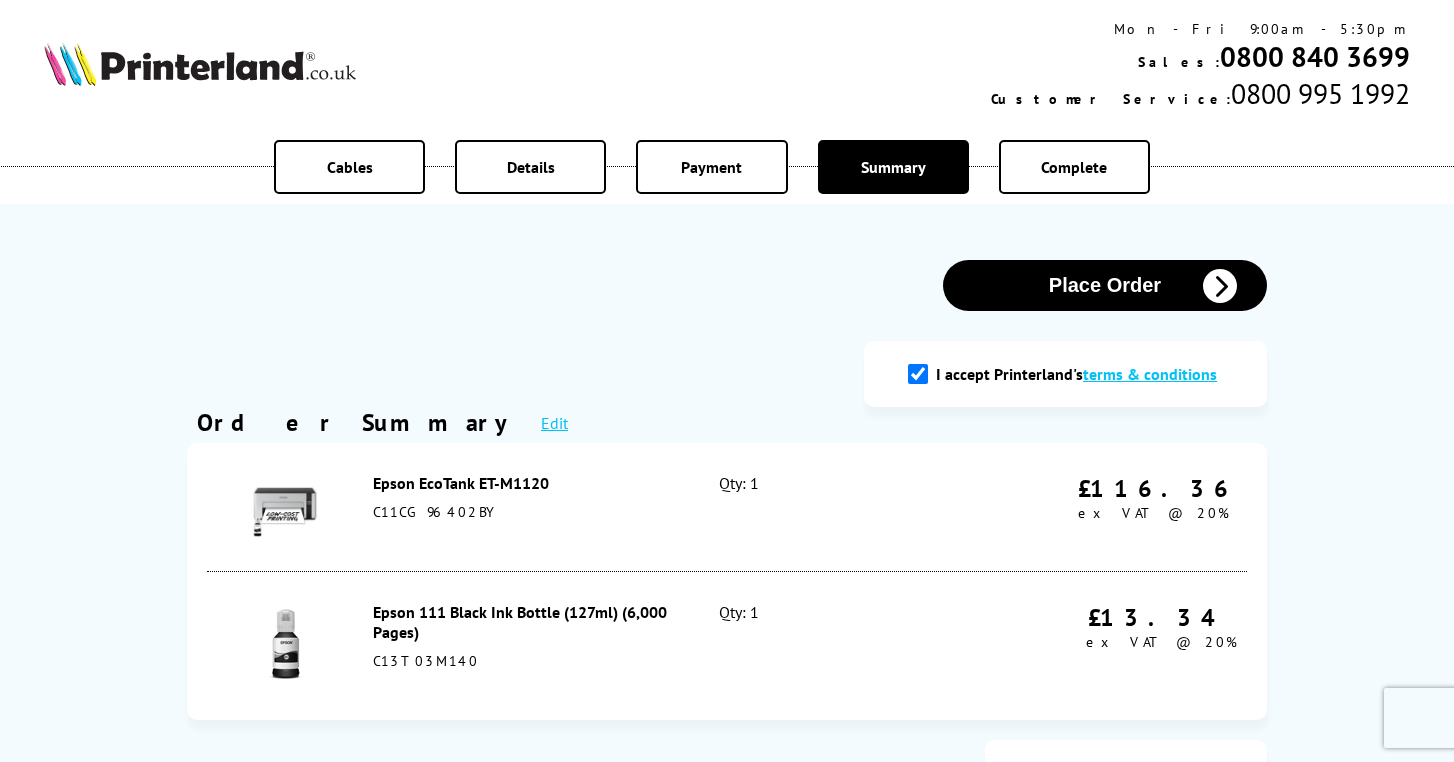 click on "Place Order" at bounding box center [1105, 285] 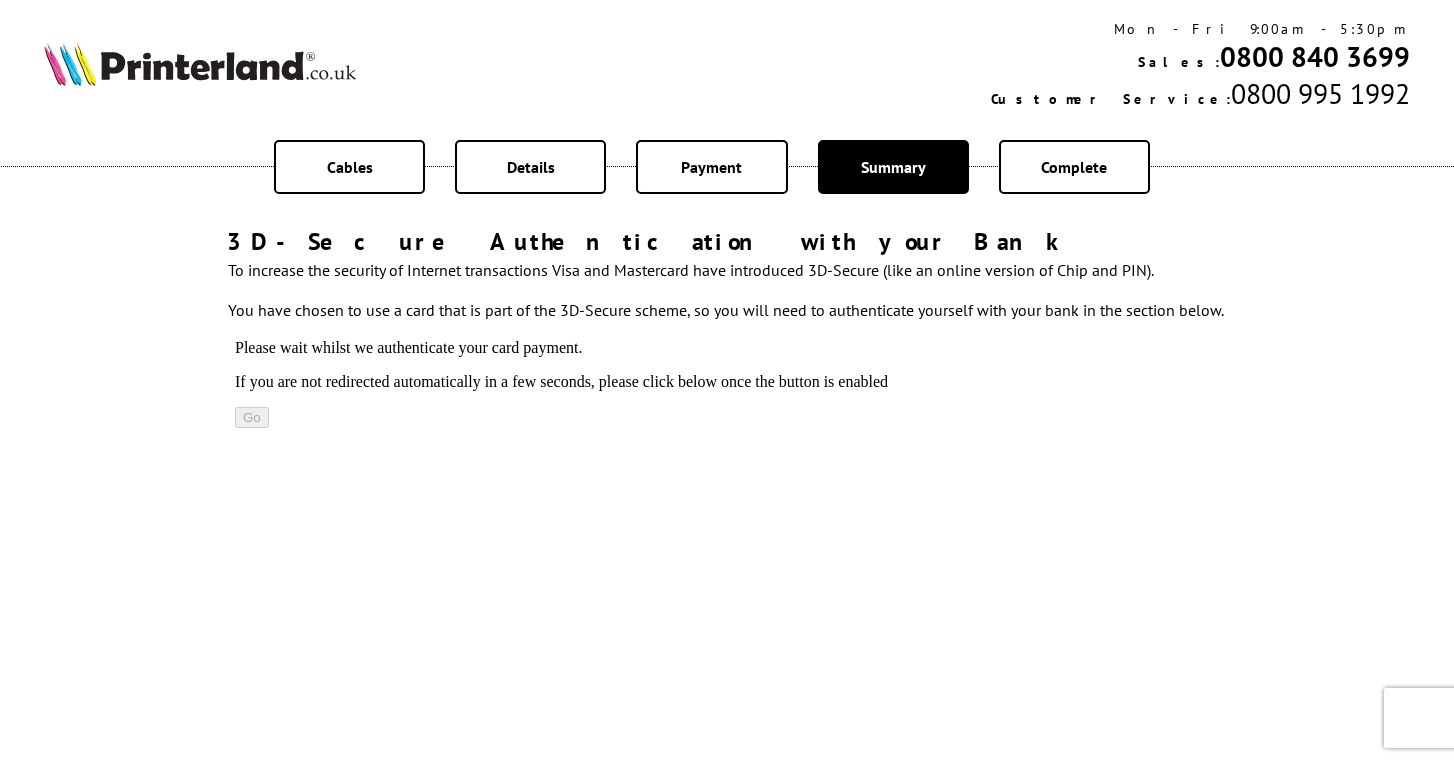 scroll, scrollTop: 0, scrollLeft: 0, axis: both 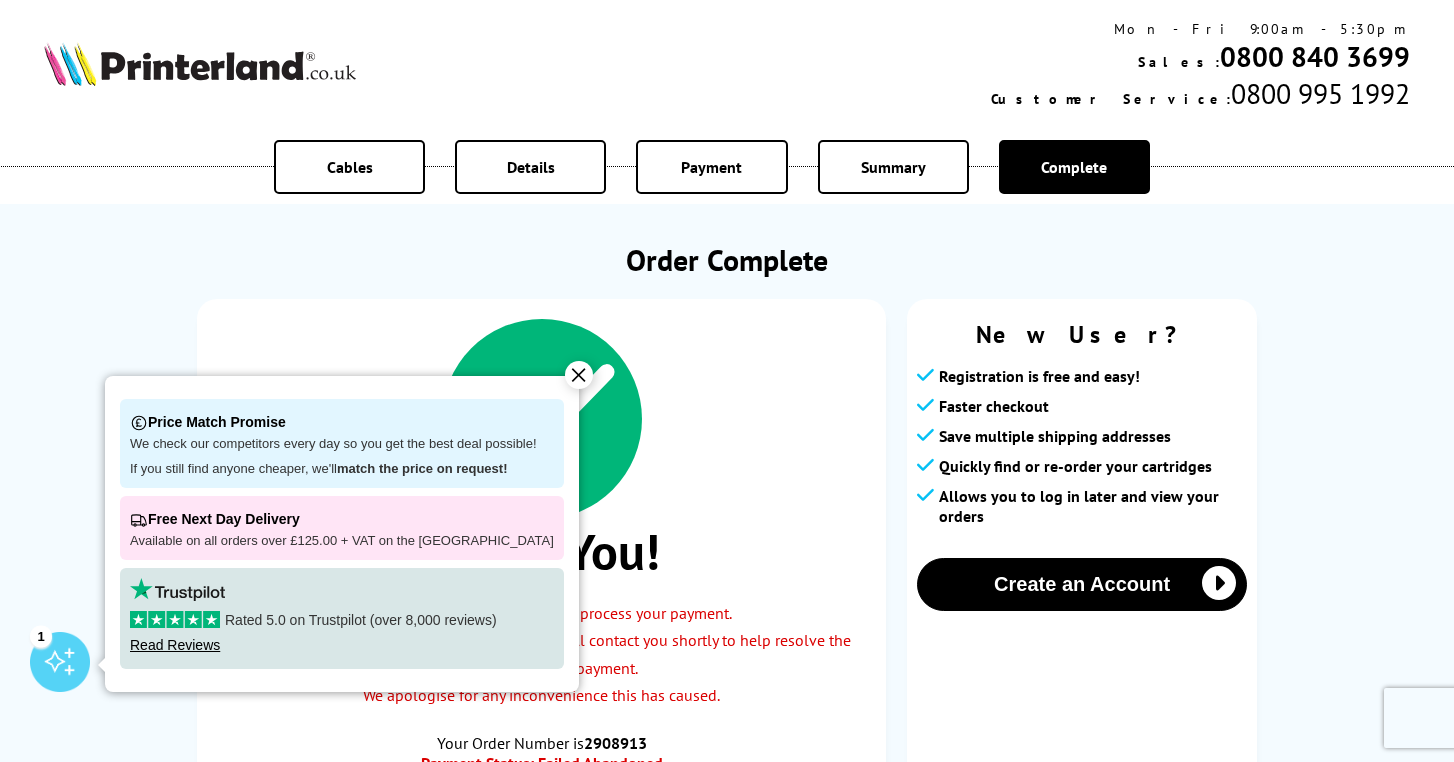 click on "✕" at bounding box center (579, 375) 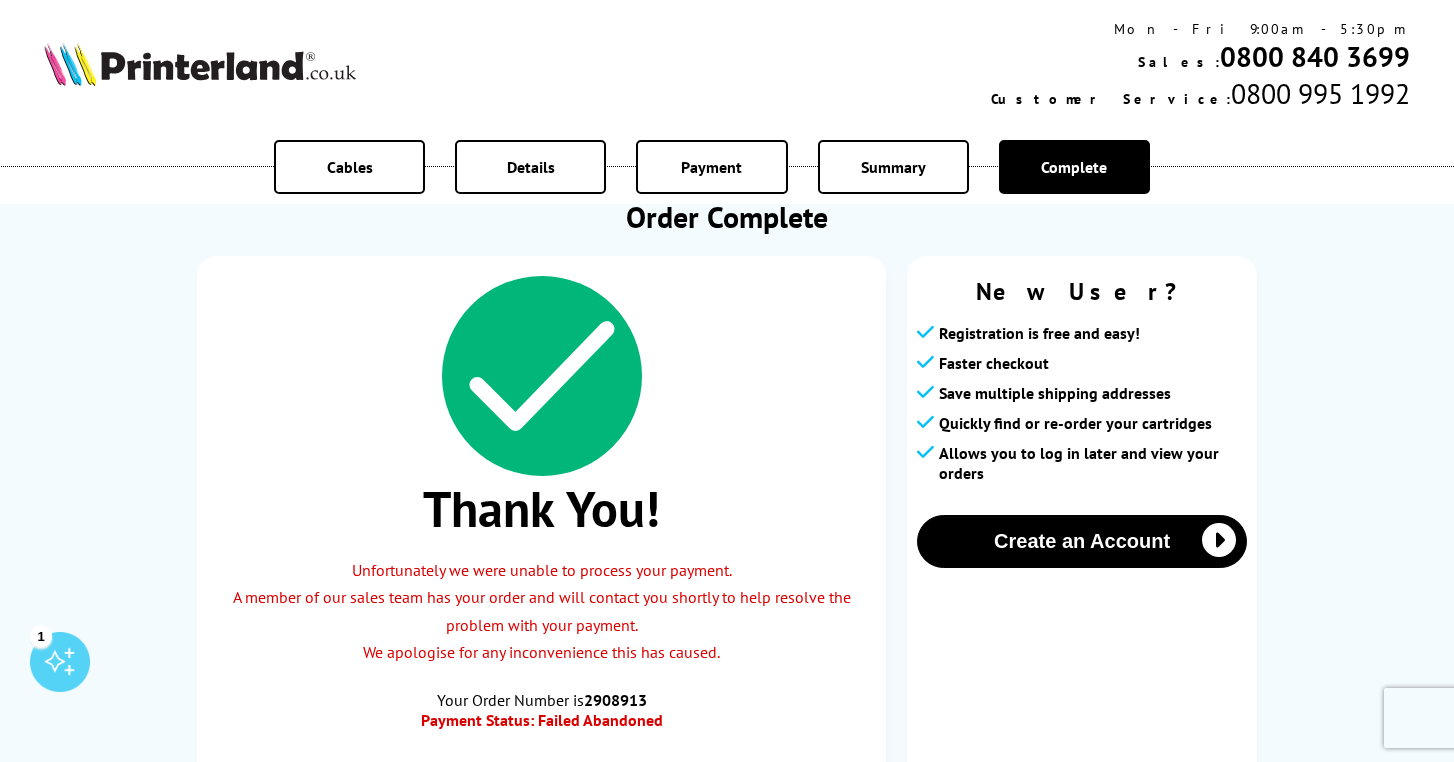 scroll, scrollTop: 32, scrollLeft: 0, axis: vertical 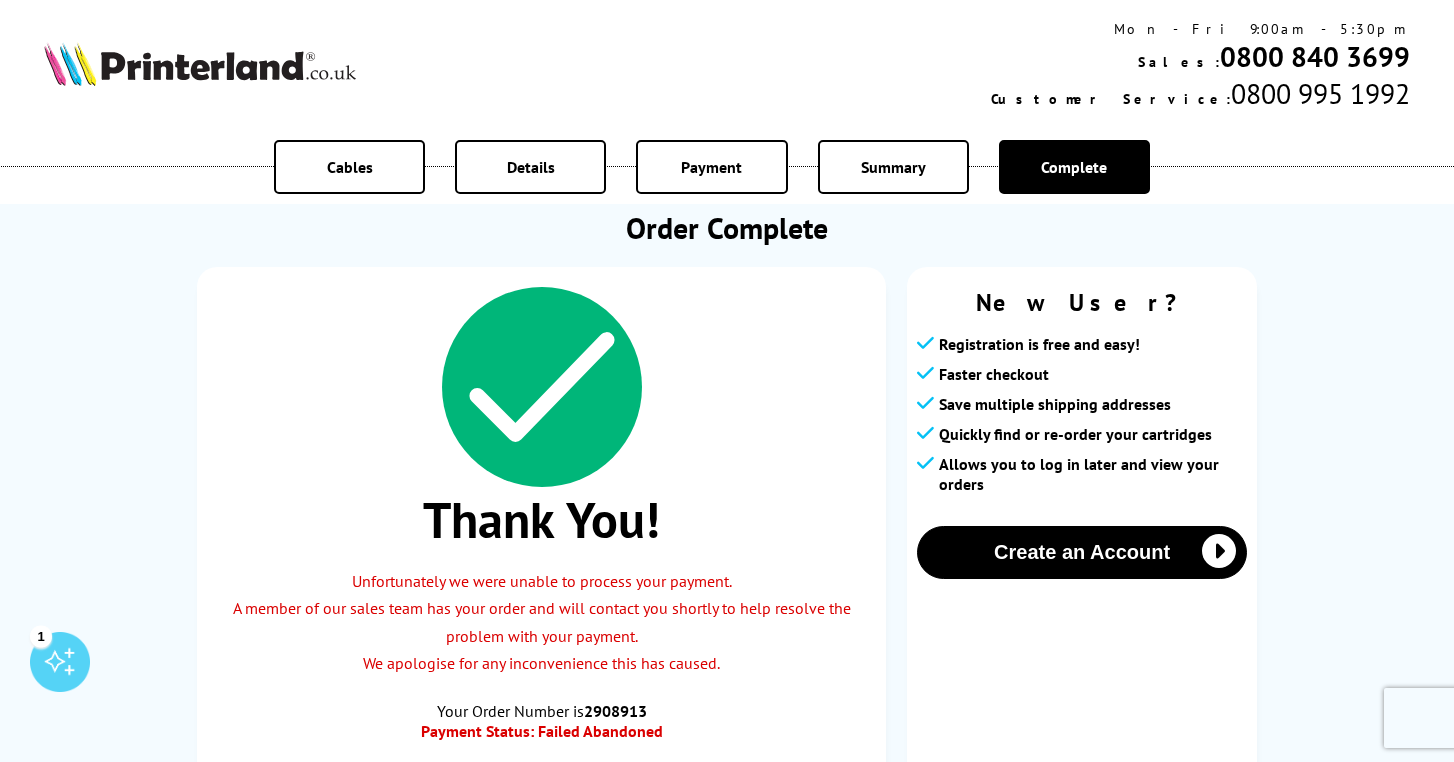 click on "Payment" at bounding box center (711, 167) 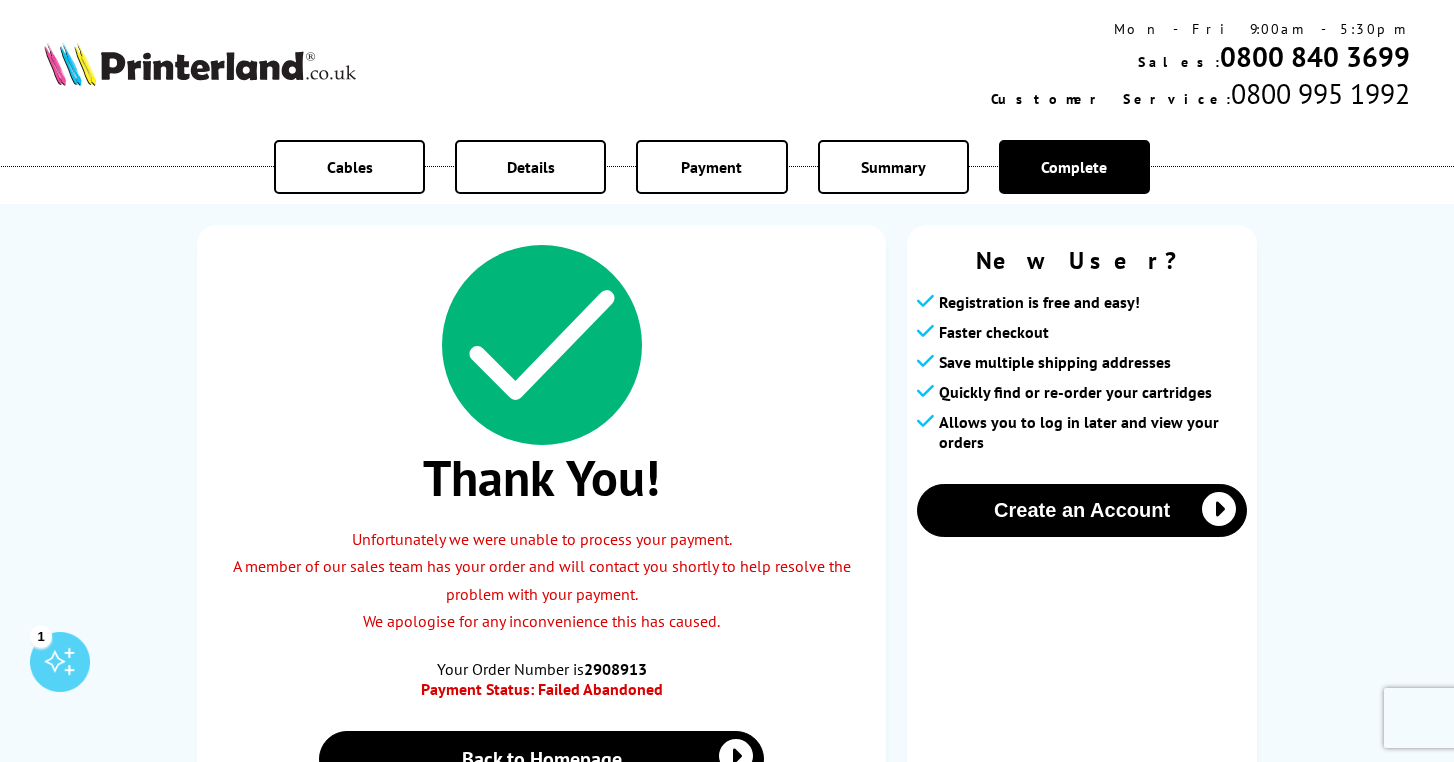 scroll, scrollTop: 61, scrollLeft: 0, axis: vertical 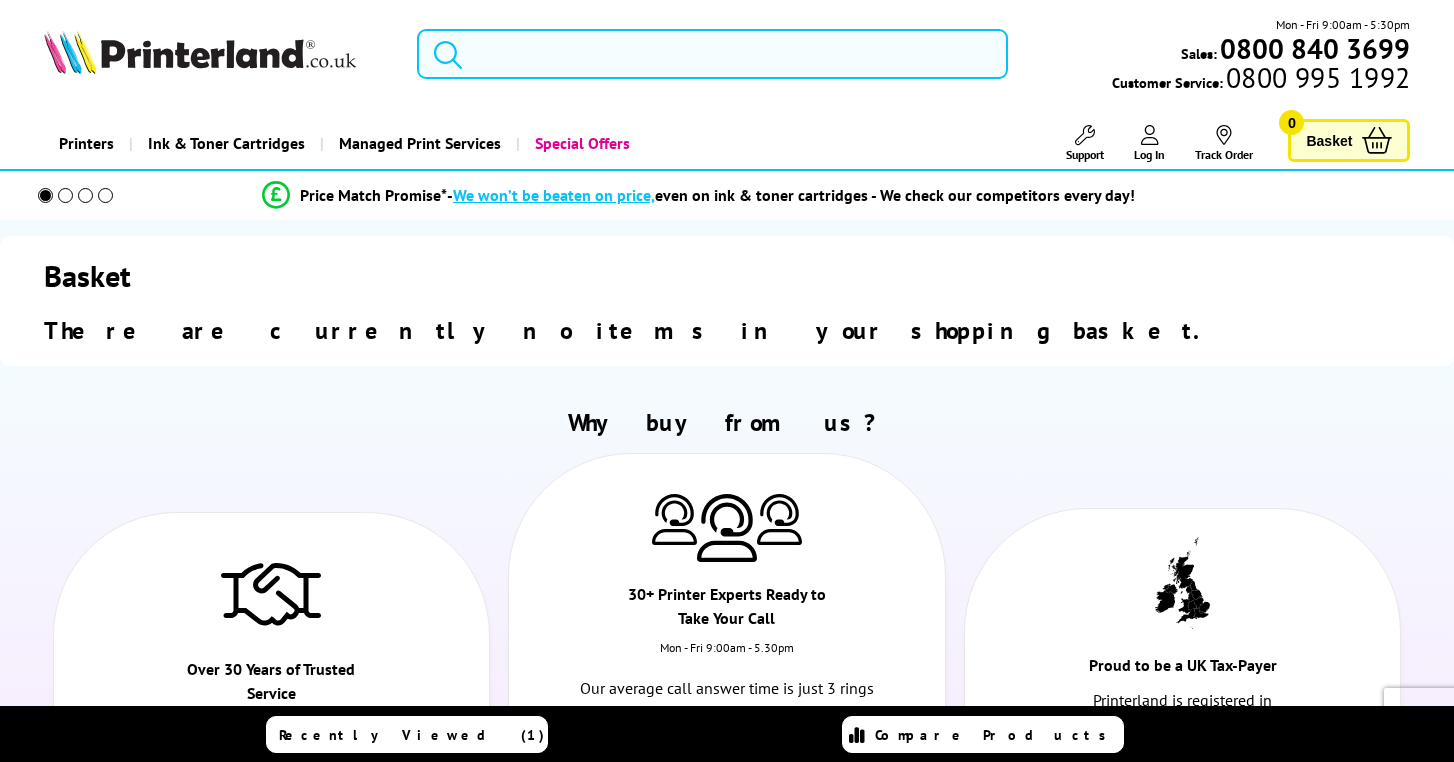 click at bounding box center [712, 54] 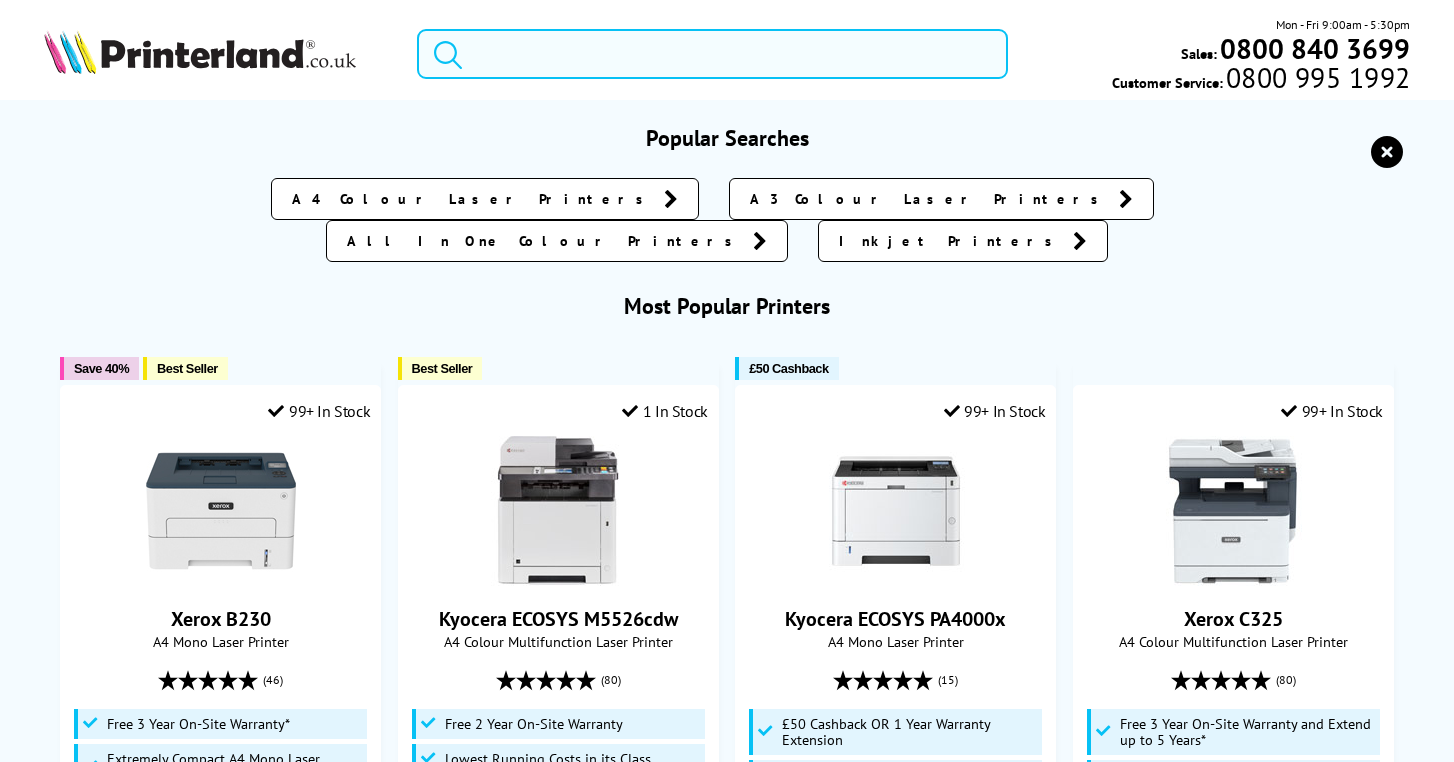 paste on "Winner: Epson EcoTank ET-M1120" 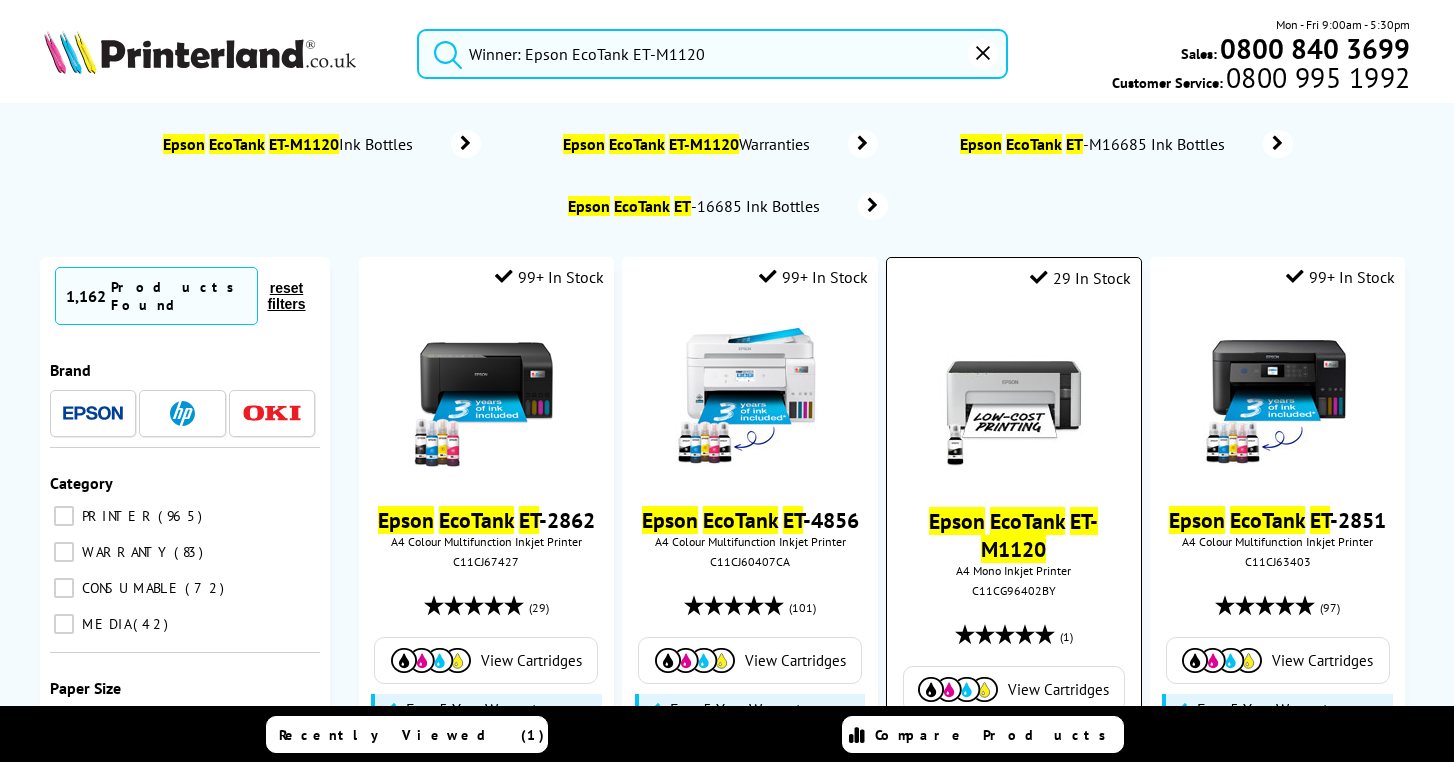 type on "Winner: Epson EcoTank ET-M1120" 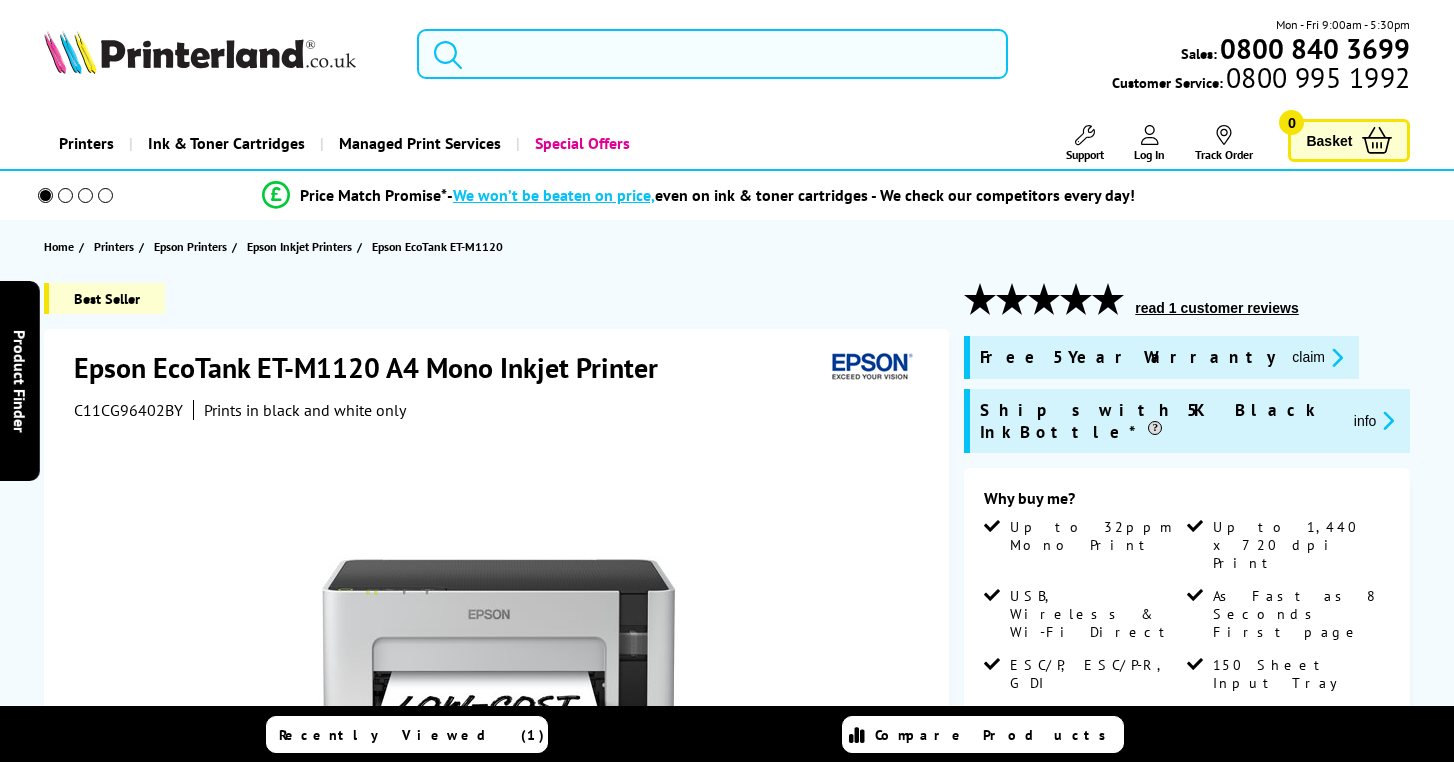 scroll, scrollTop: 0, scrollLeft: 0, axis: both 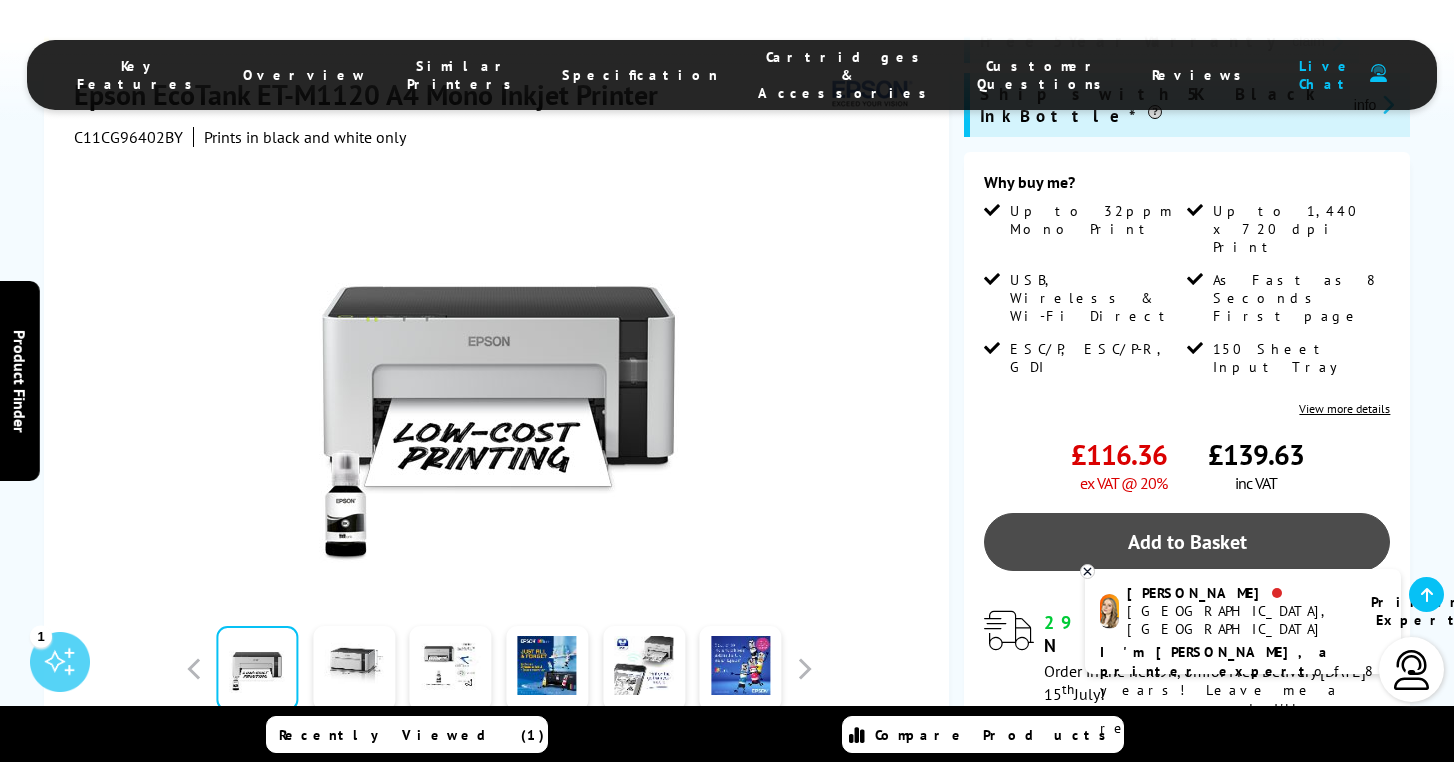 click on "Add to Basket" at bounding box center (1187, 542) 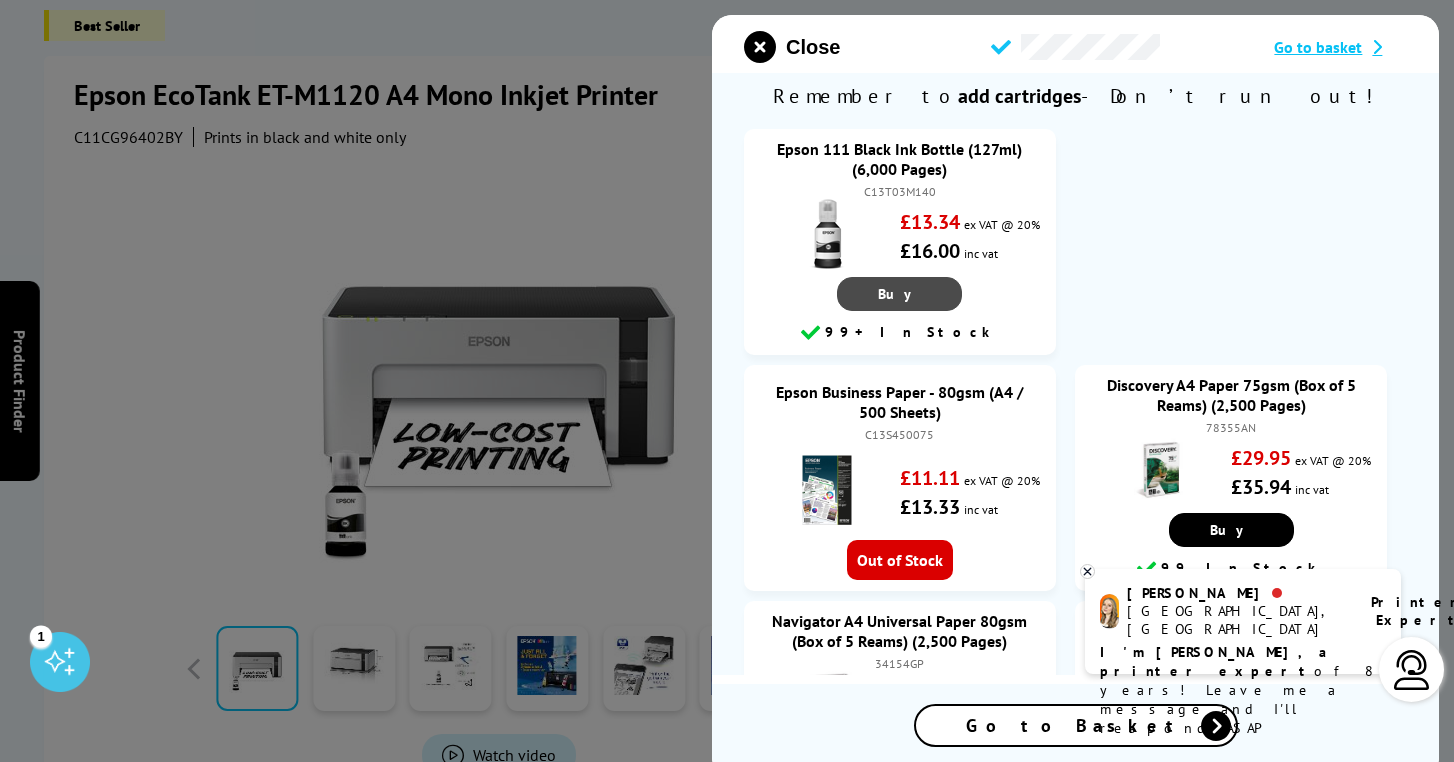 click on "Buy" at bounding box center [899, 294] 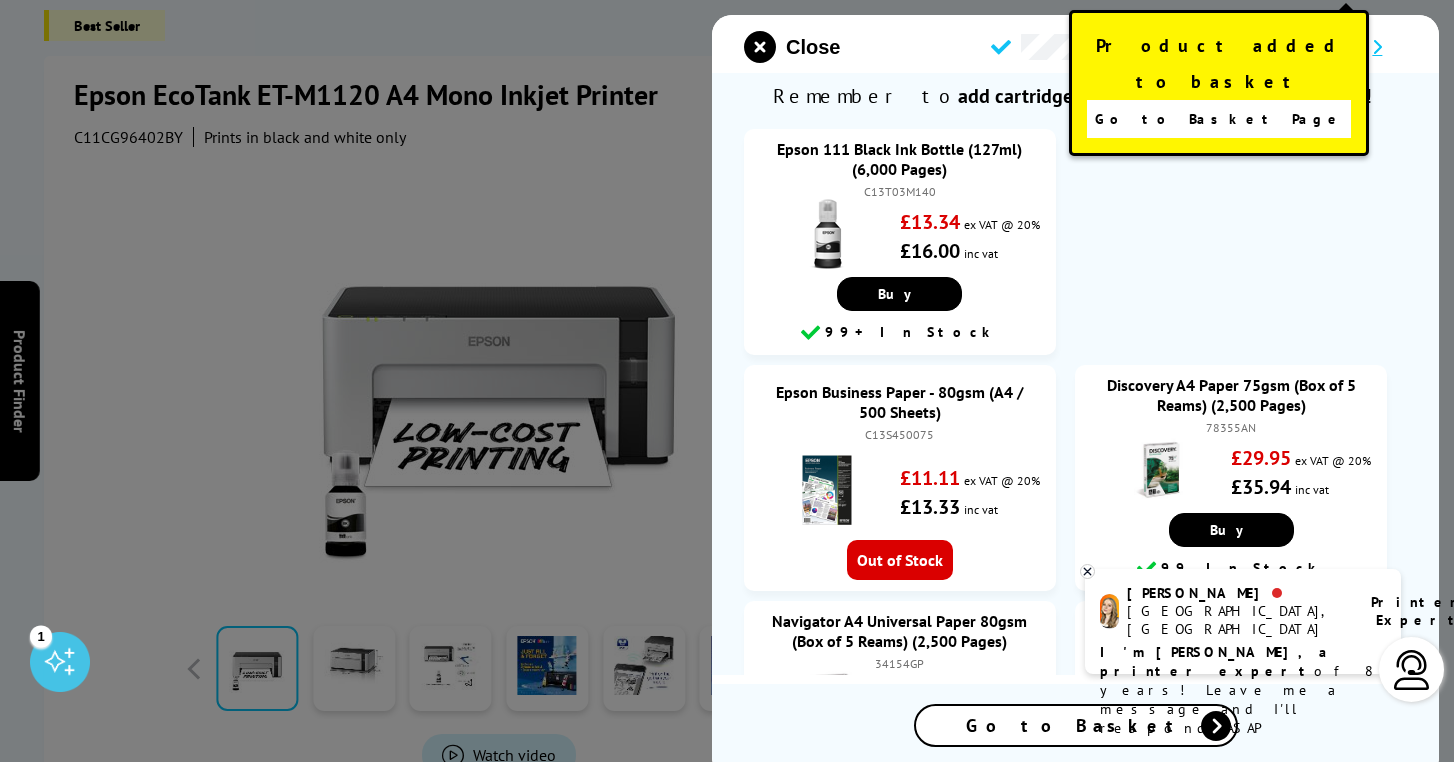 click on "Go to Basket Page" at bounding box center [1219, 119] 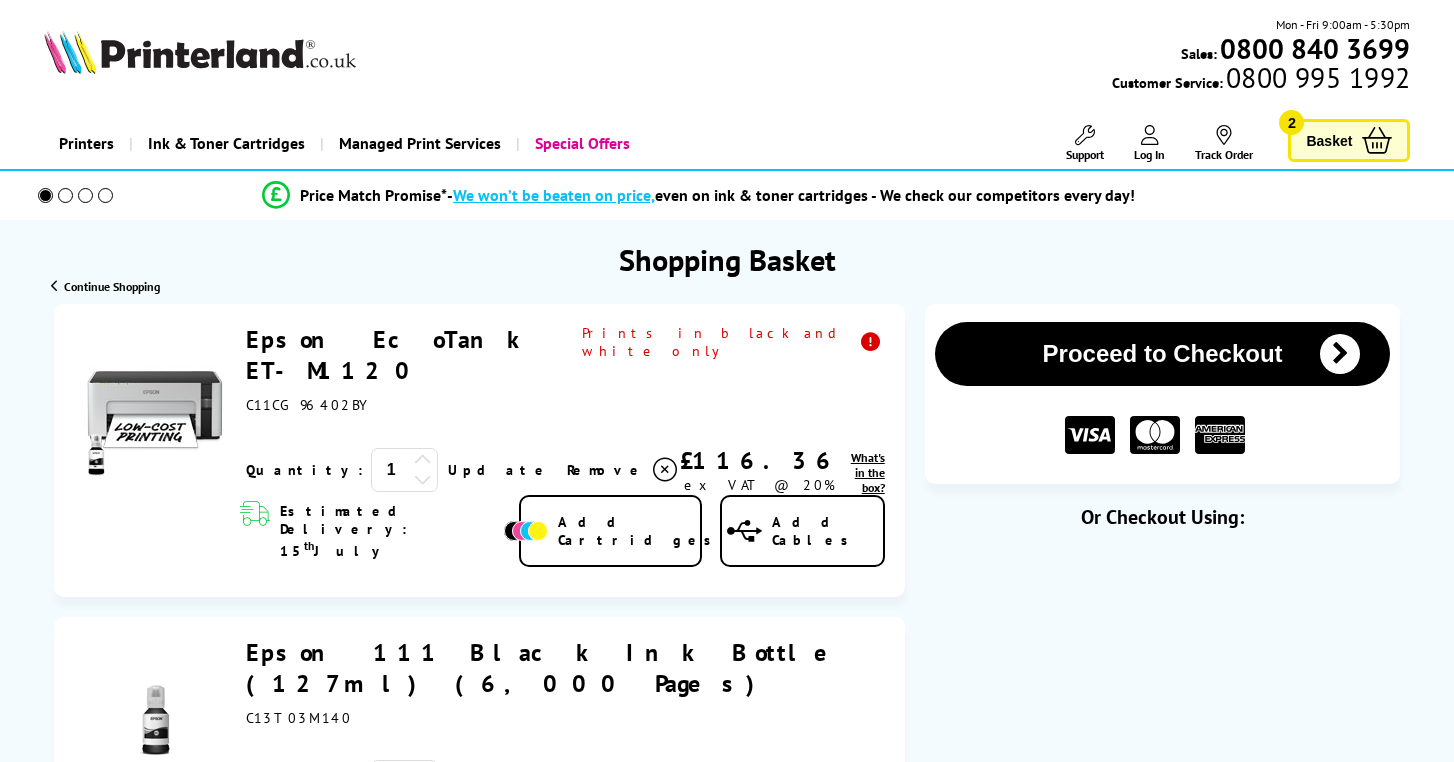 scroll, scrollTop: 0, scrollLeft: 0, axis: both 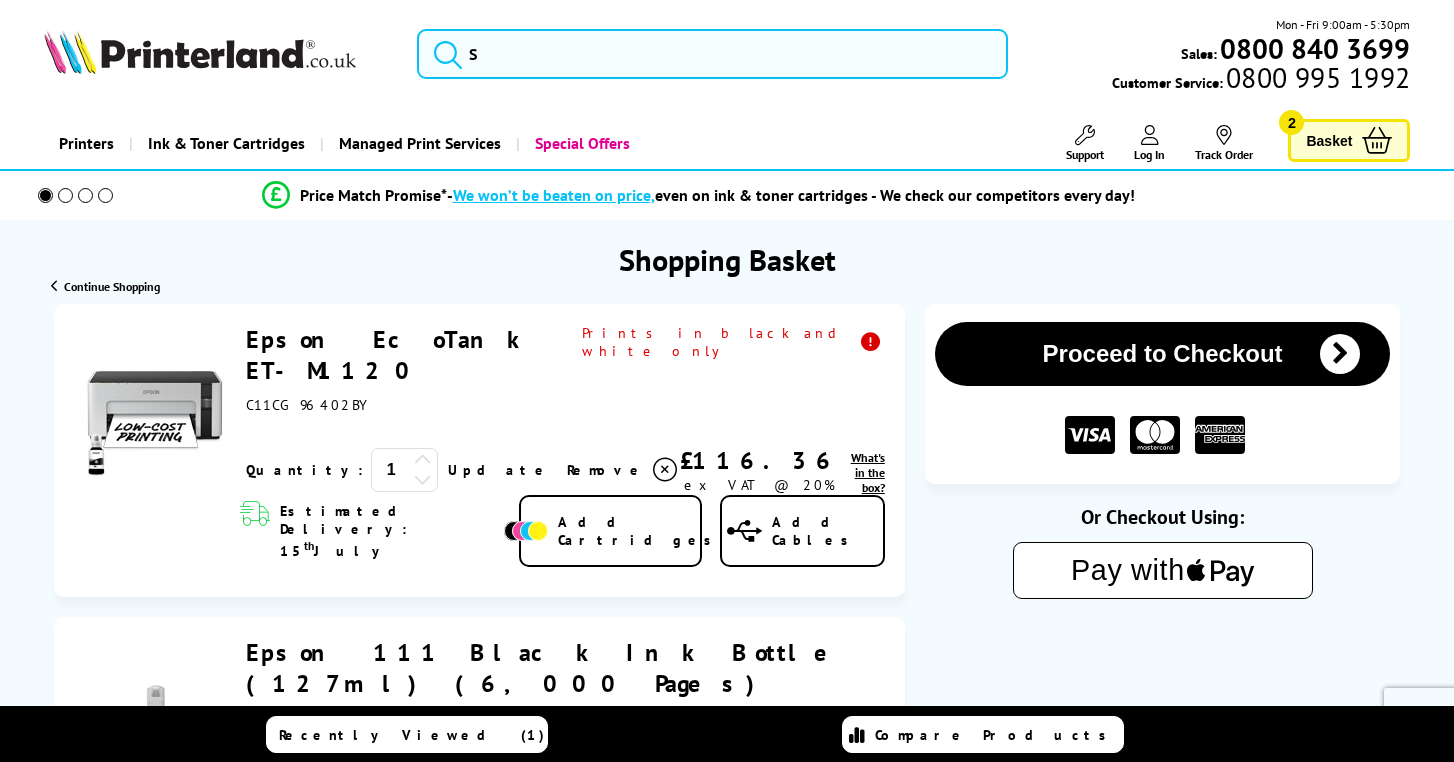 click on "Proceed to Checkout" at bounding box center (1163, 354) 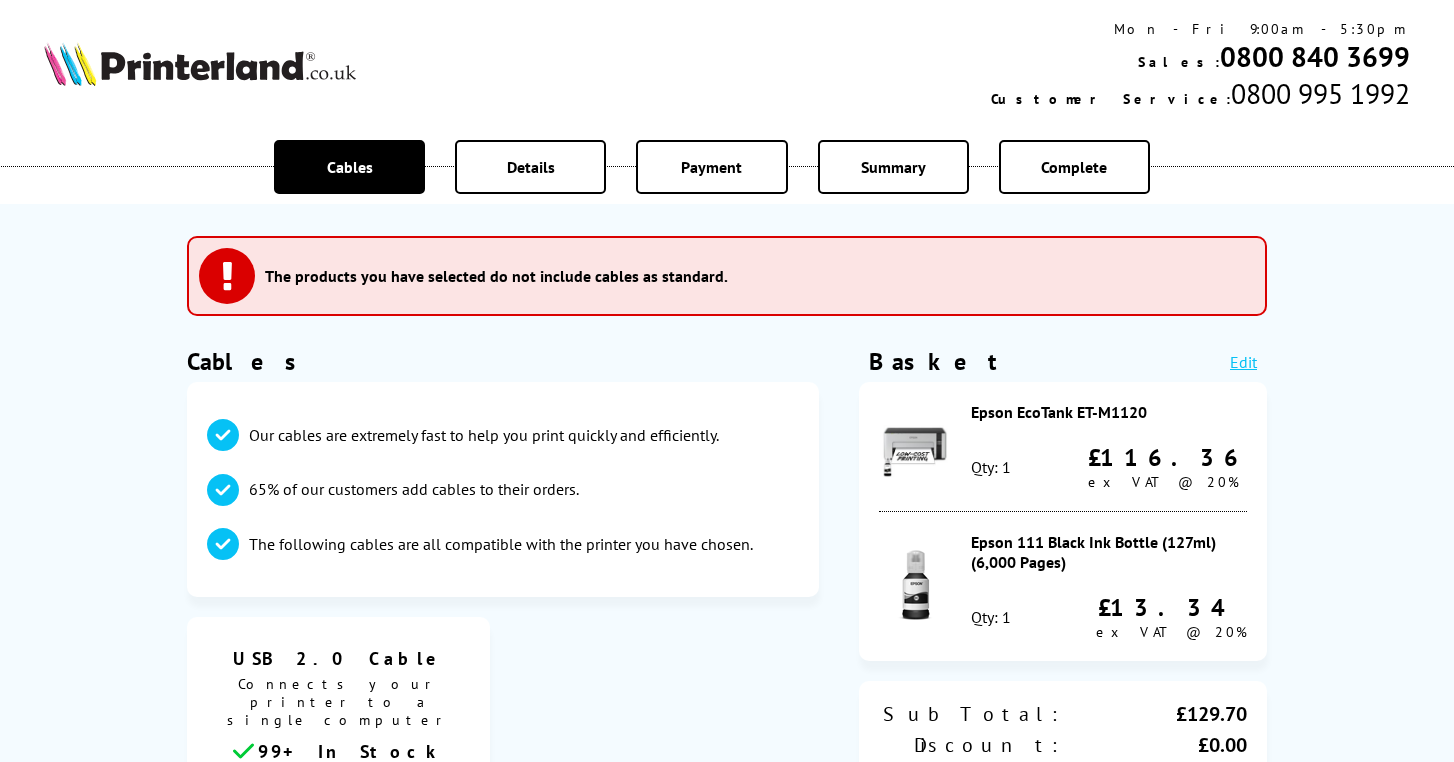 scroll, scrollTop: 0, scrollLeft: 0, axis: both 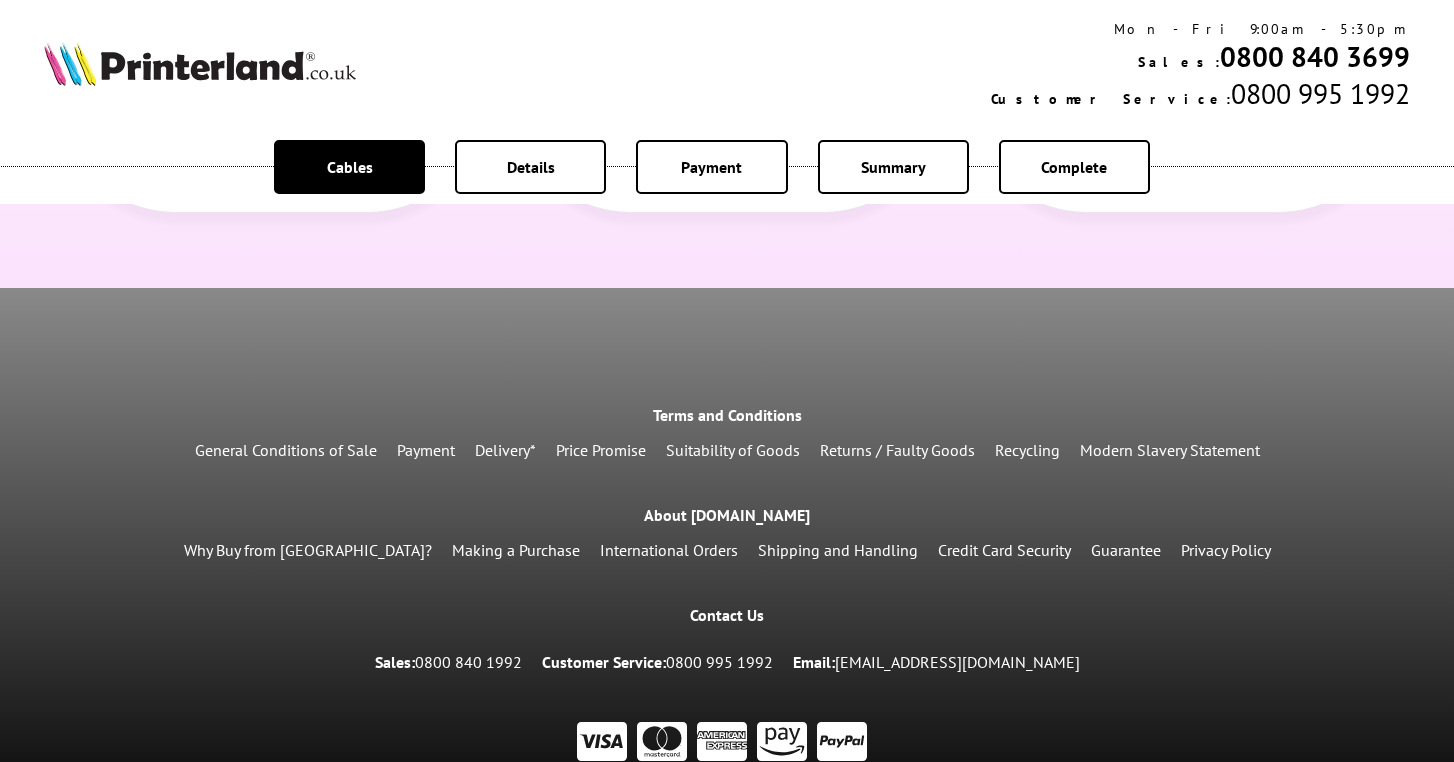 click on "Details" at bounding box center (530, 167) 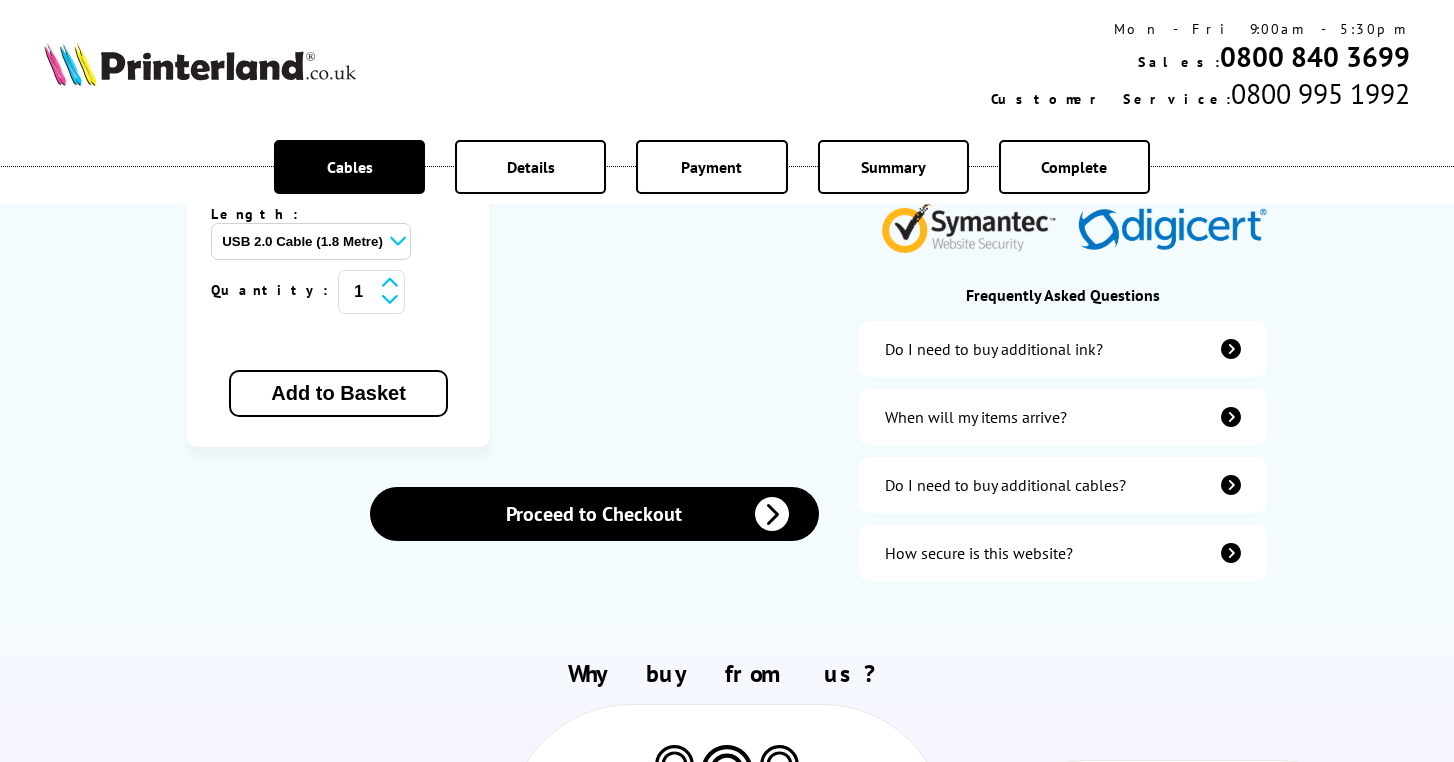 scroll, scrollTop: 709, scrollLeft: 0, axis: vertical 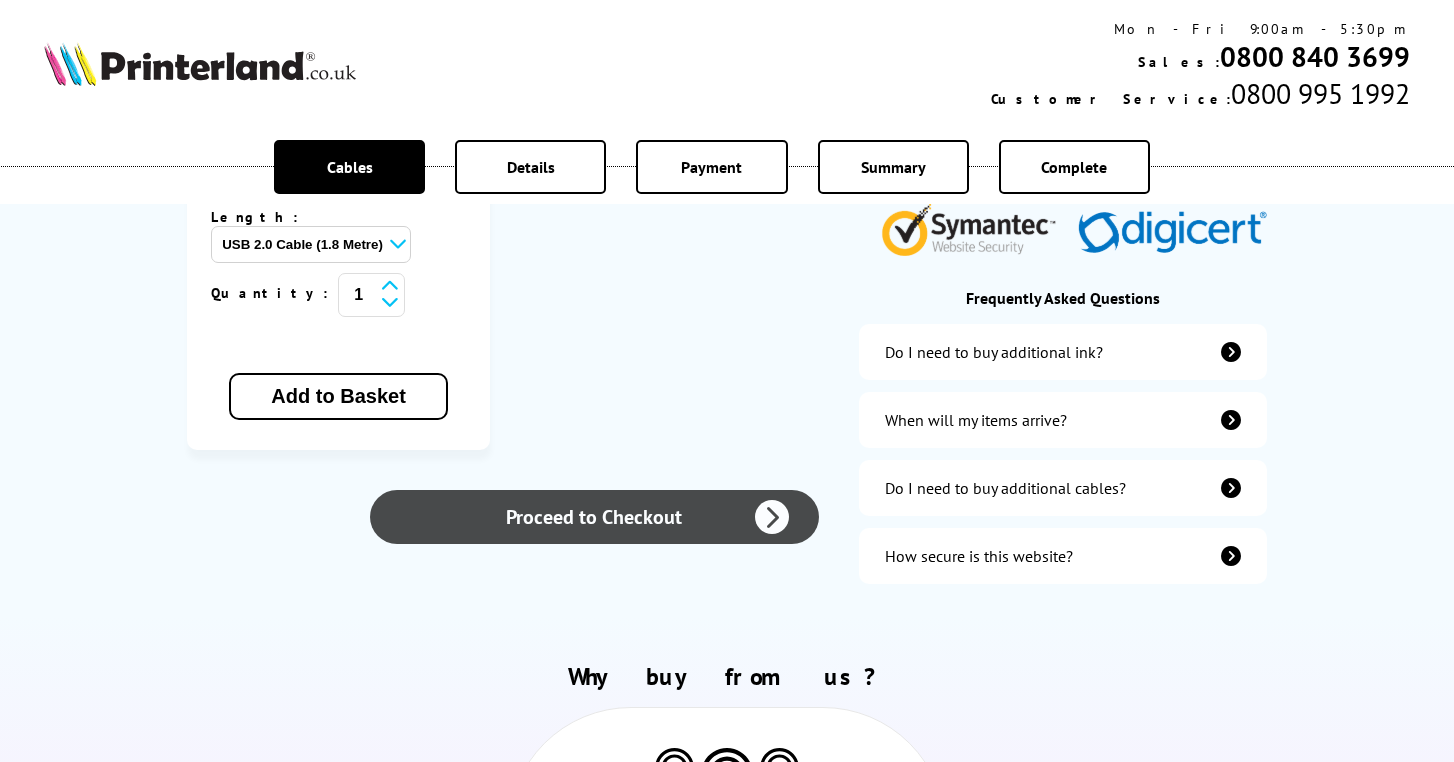click at bounding box center [772, 517] 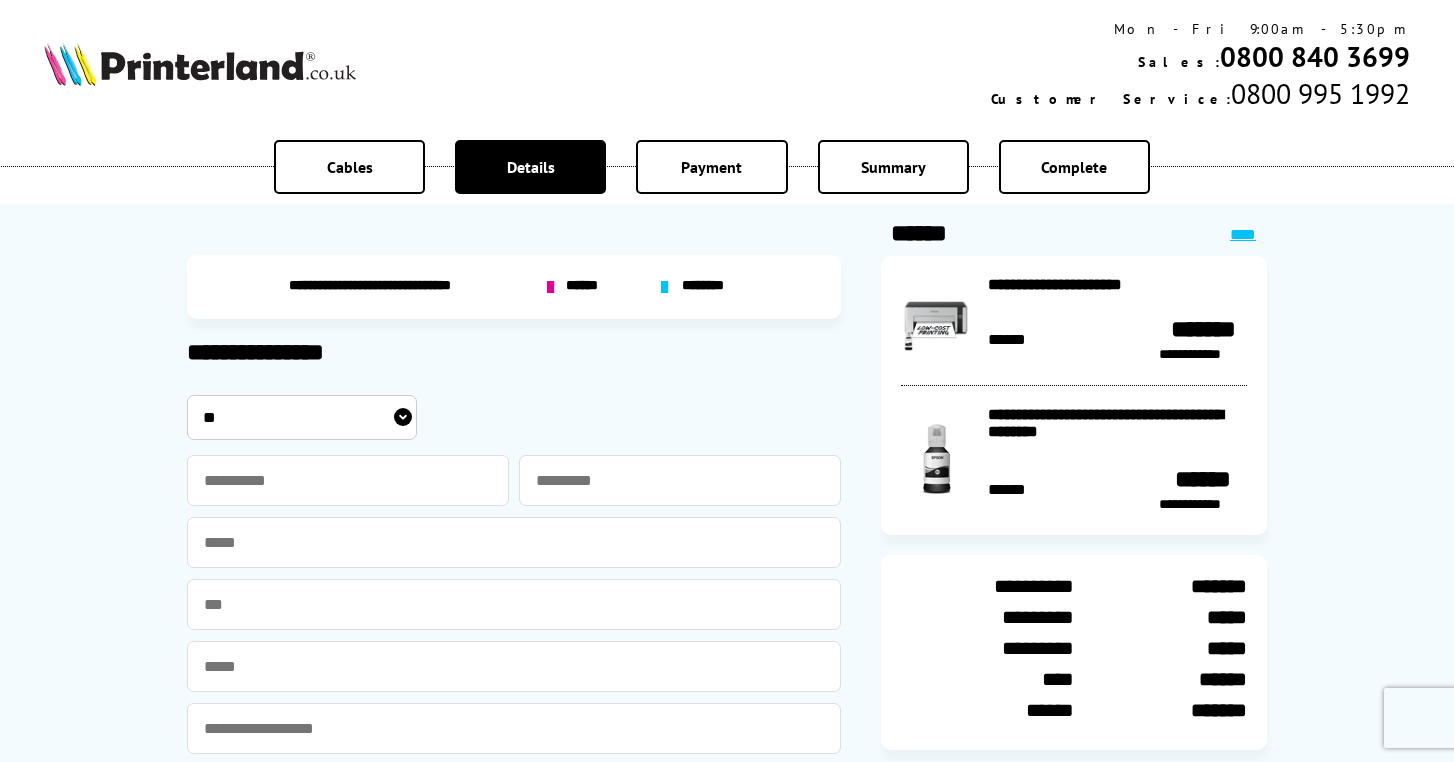 scroll, scrollTop: 0, scrollLeft: 0, axis: both 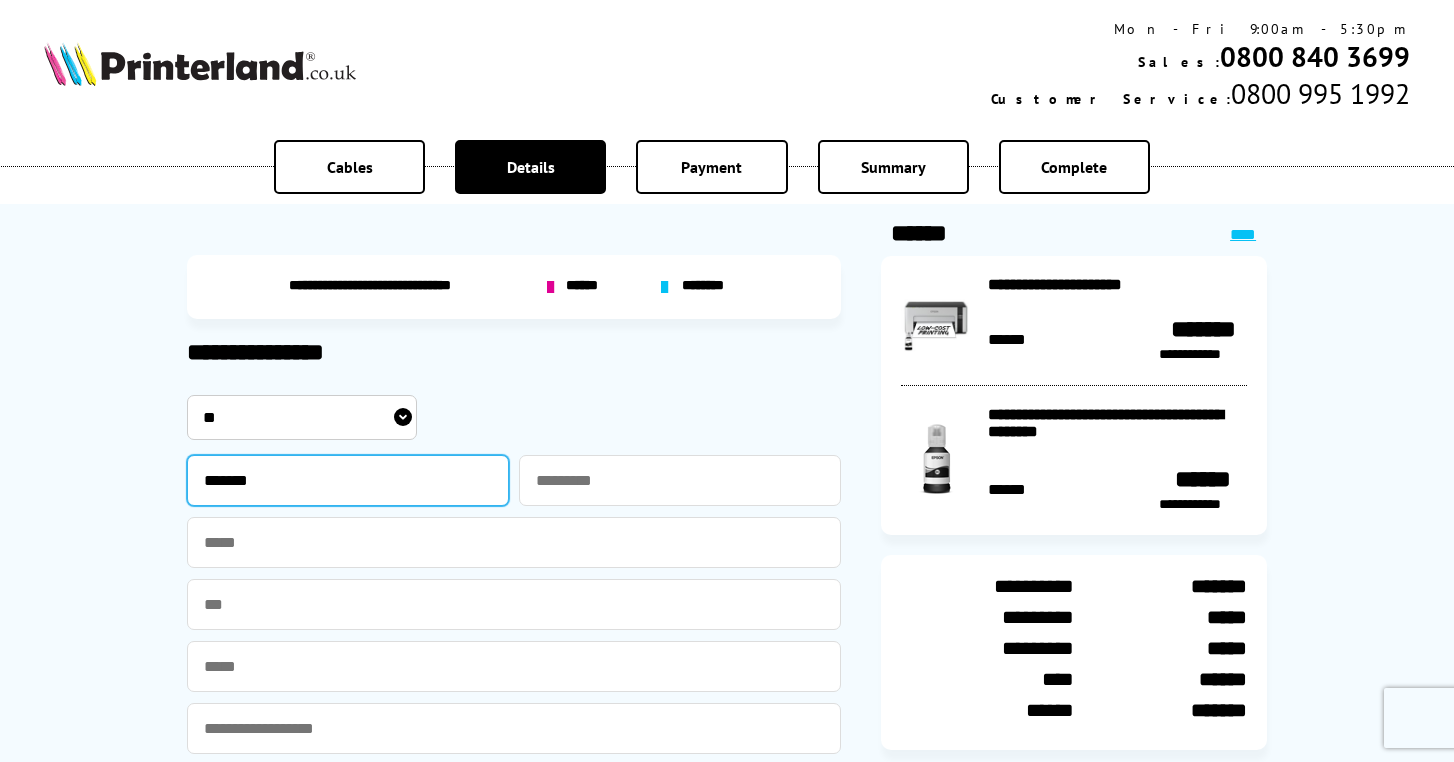 type on "******" 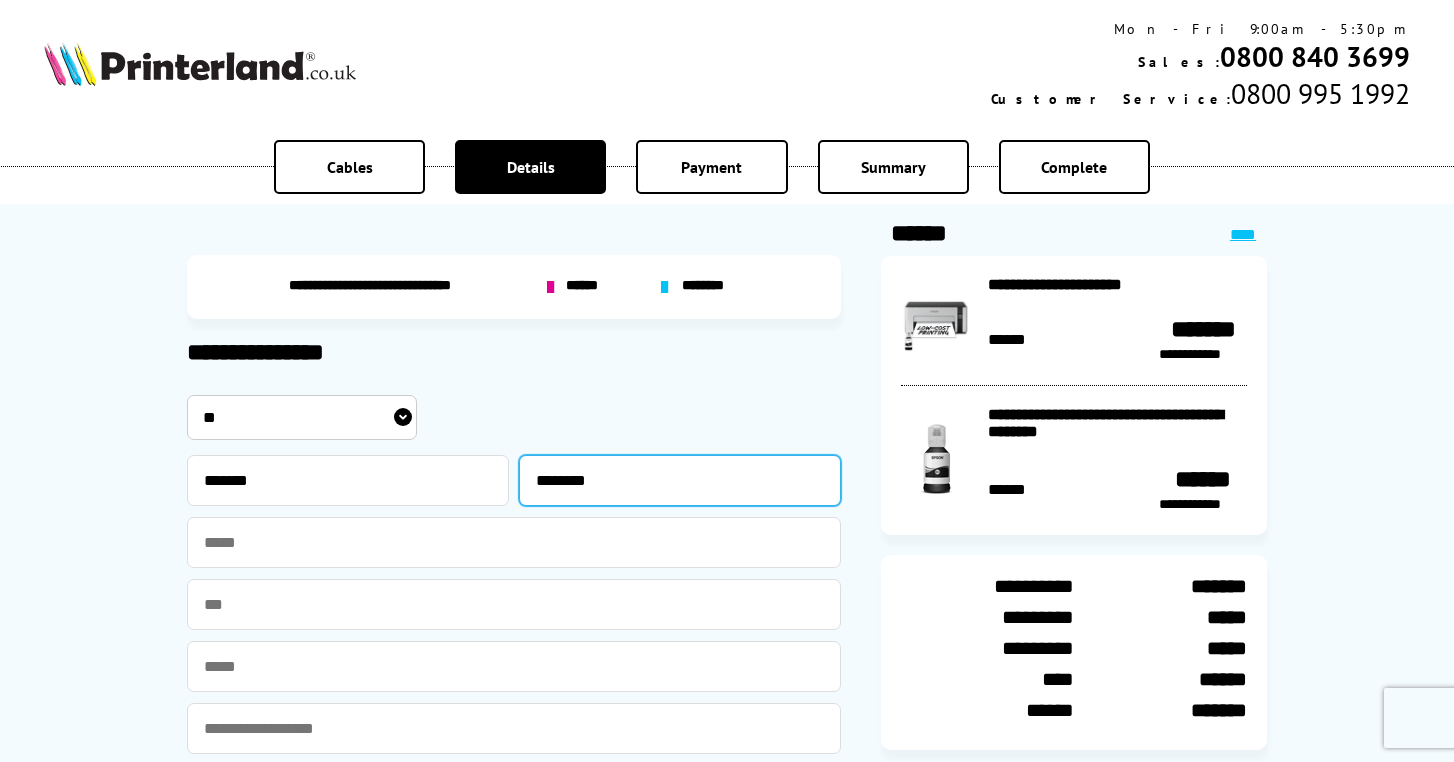 type on "********" 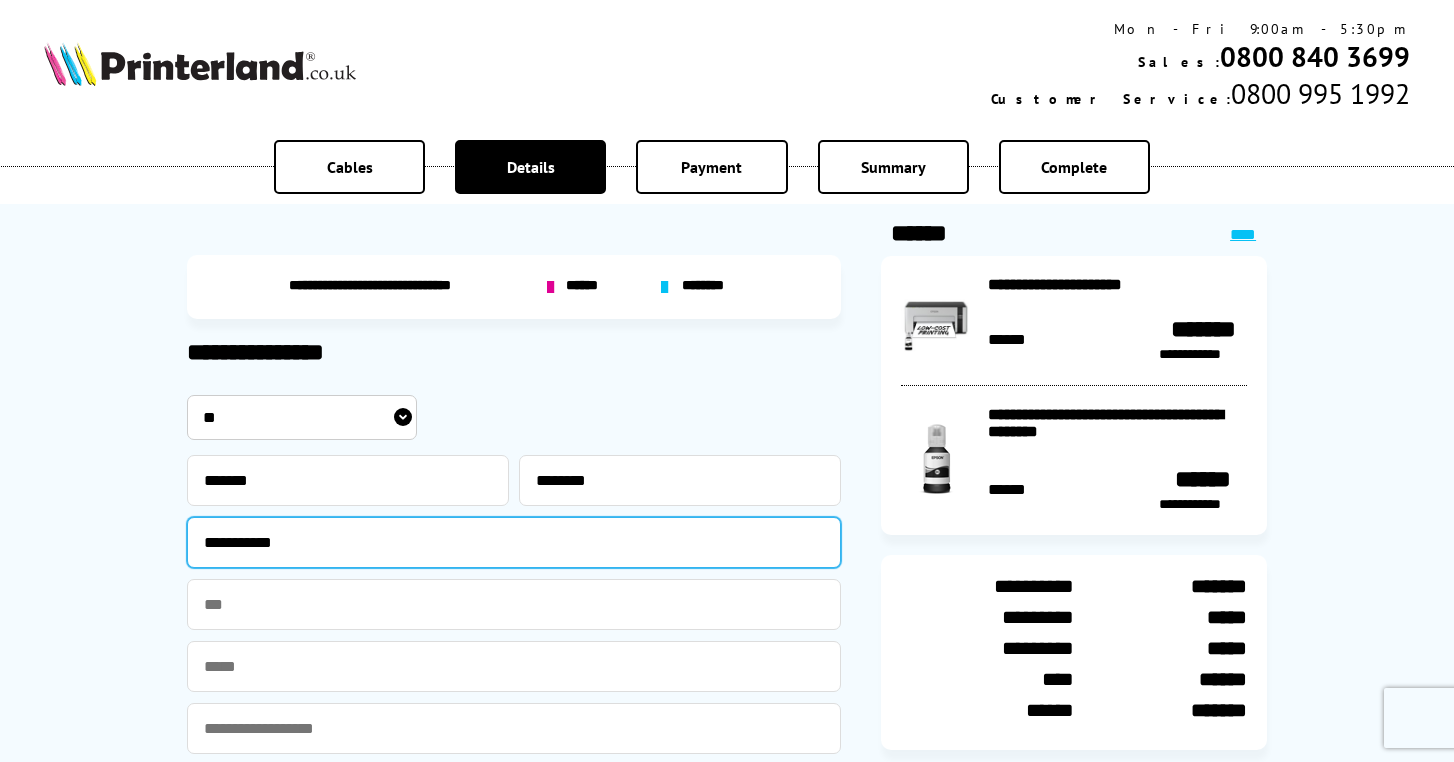 type on "**********" 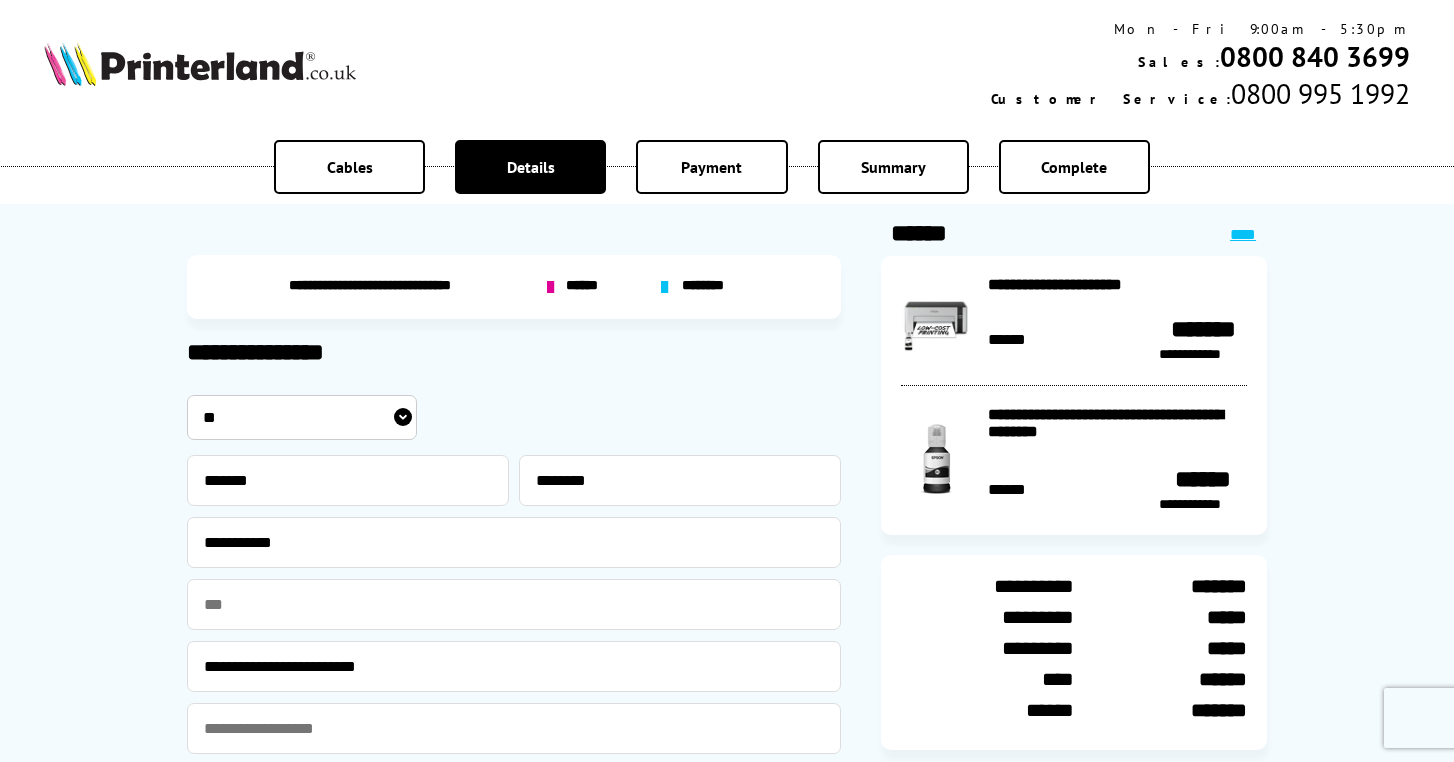 type on "**********" 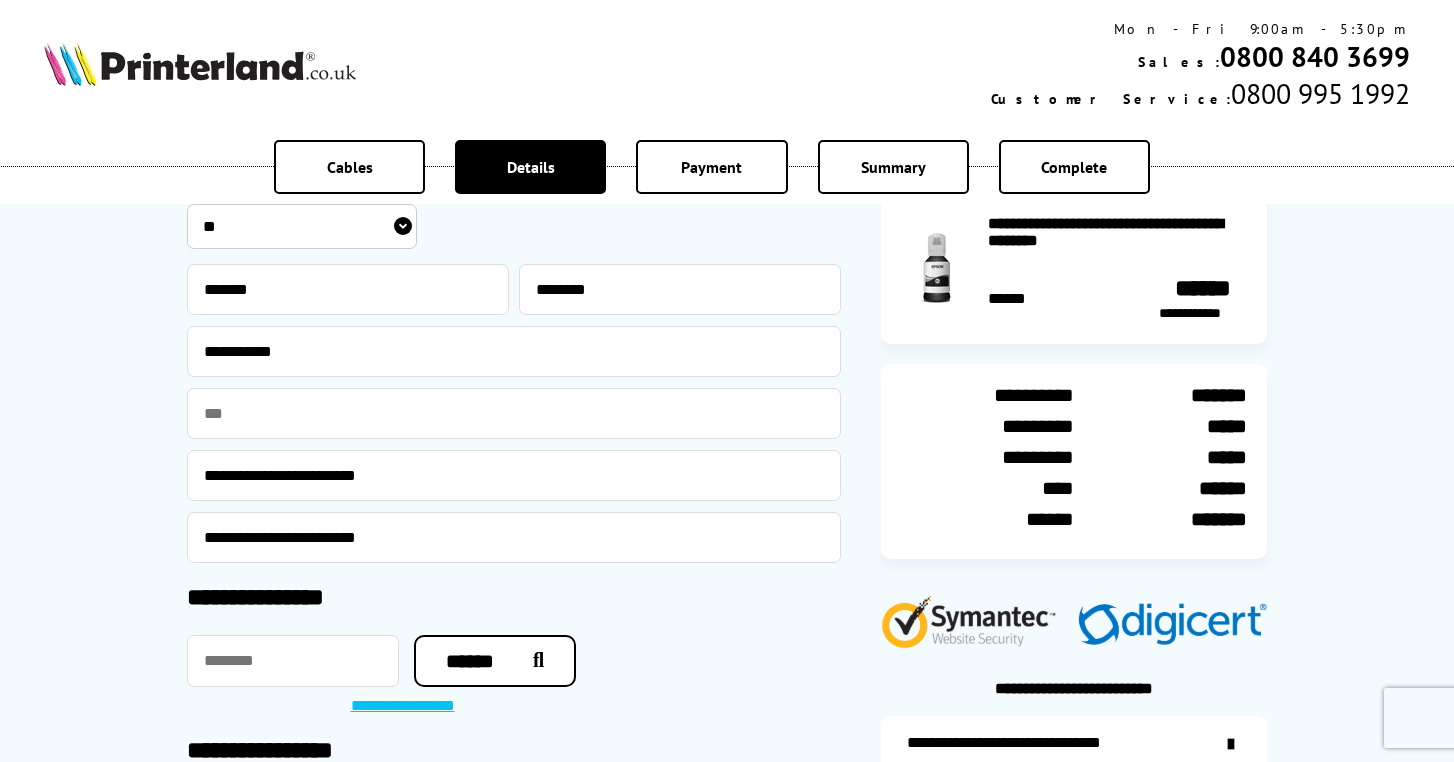 scroll, scrollTop: 197, scrollLeft: 0, axis: vertical 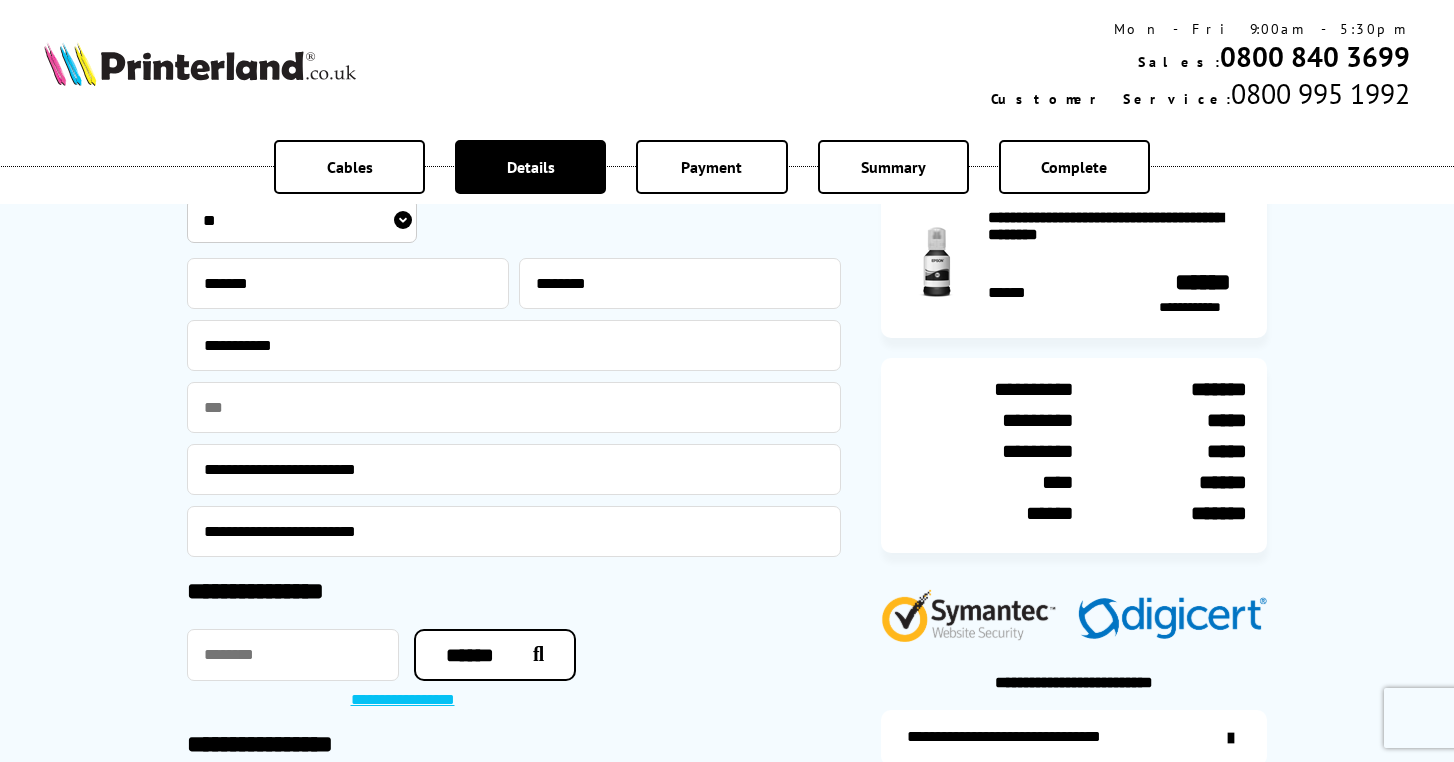 type on "**********" 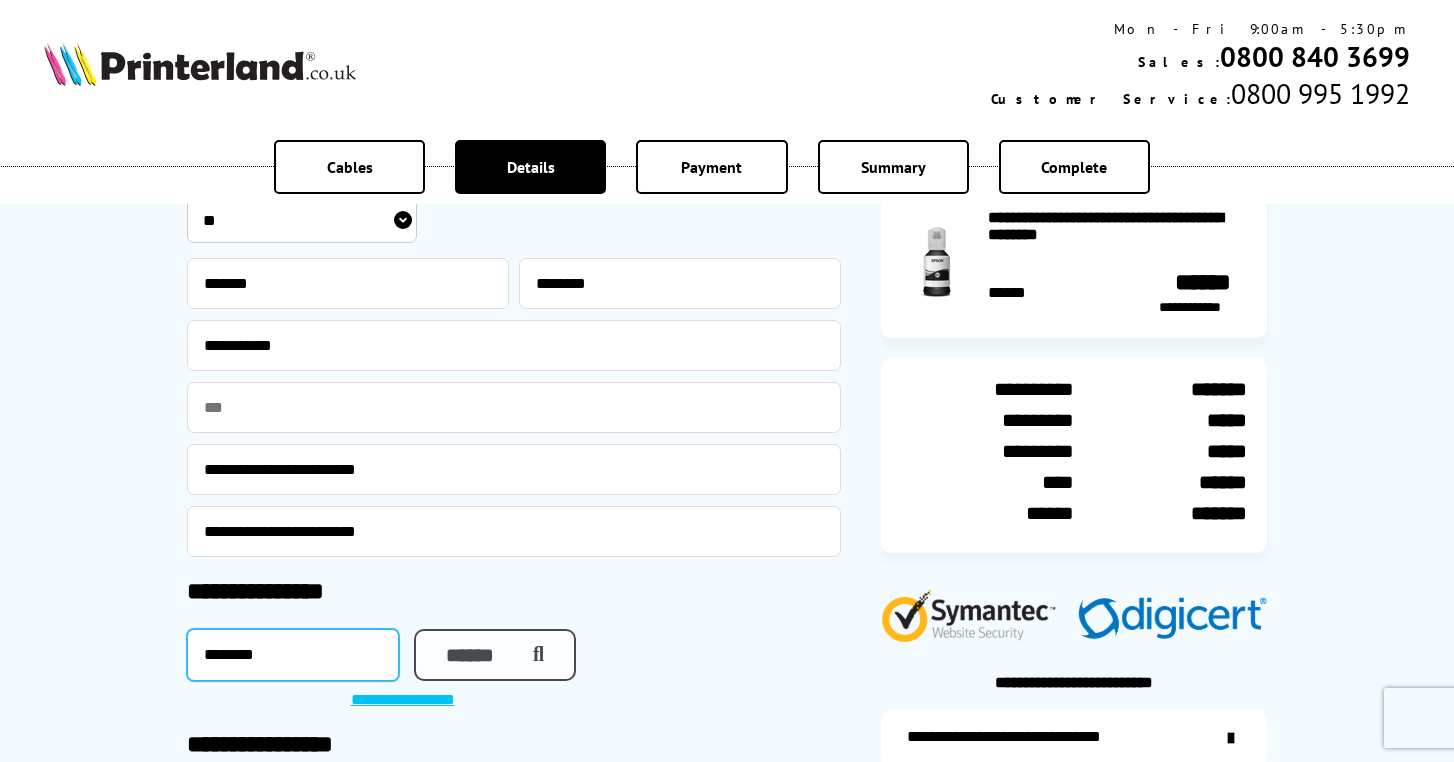 type on "********" 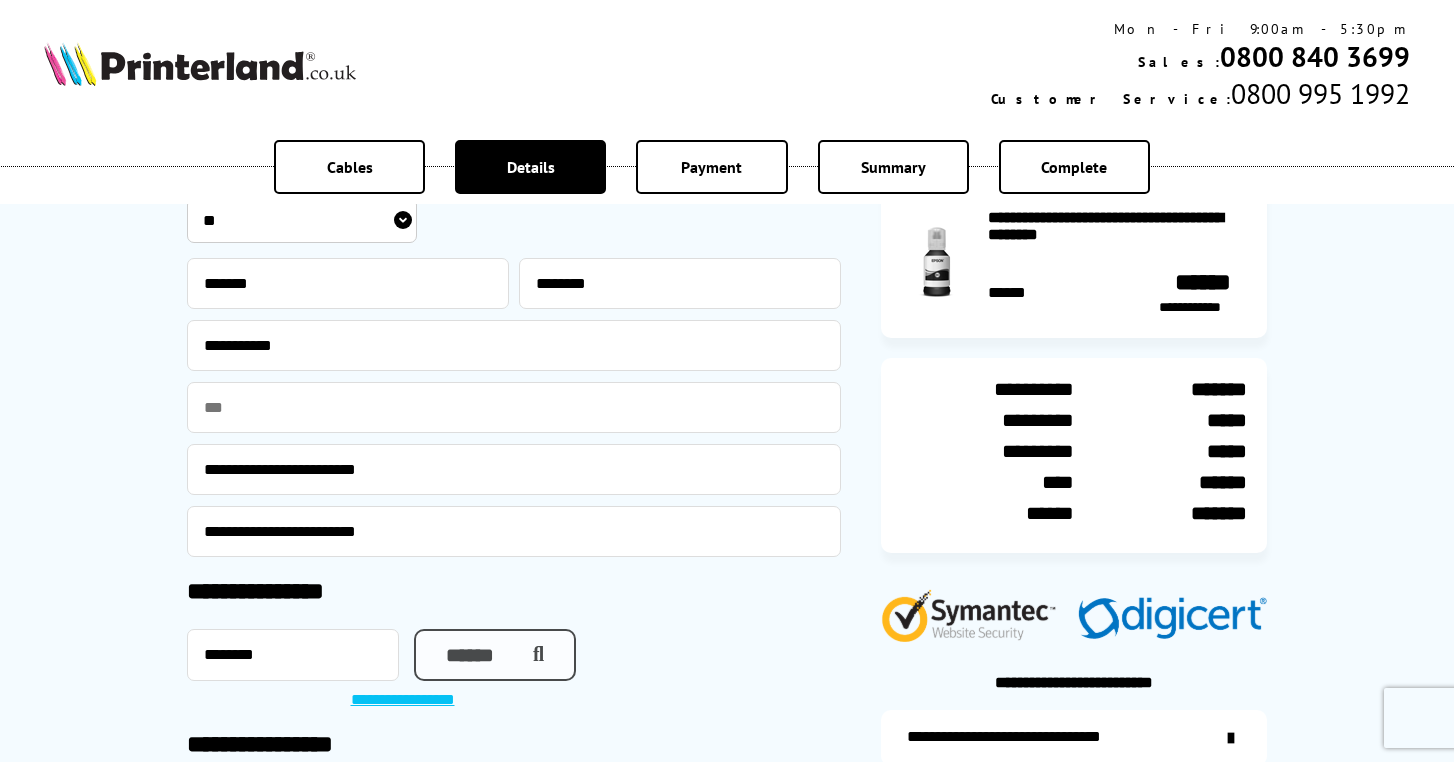 click on "******" at bounding box center [495, 655] 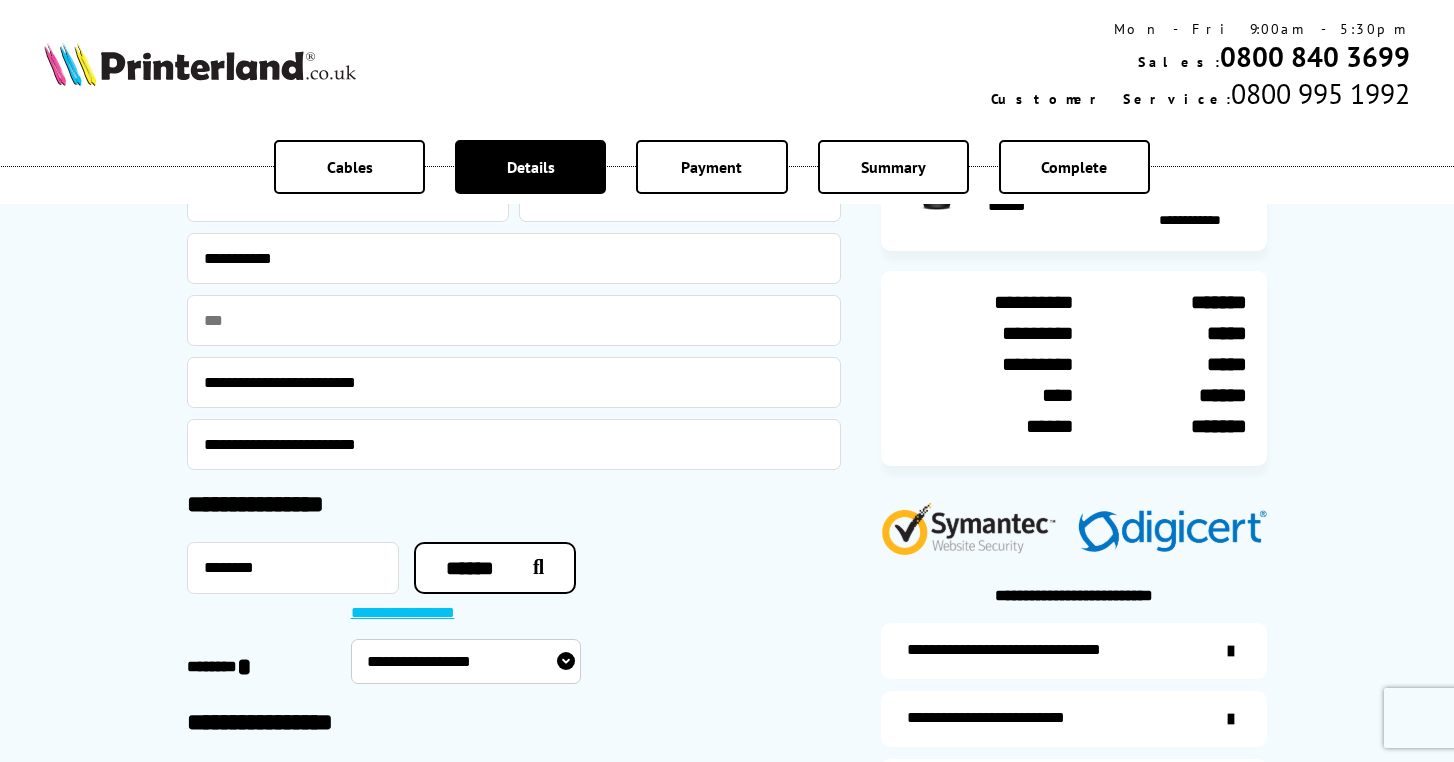 scroll, scrollTop: 306, scrollLeft: 0, axis: vertical 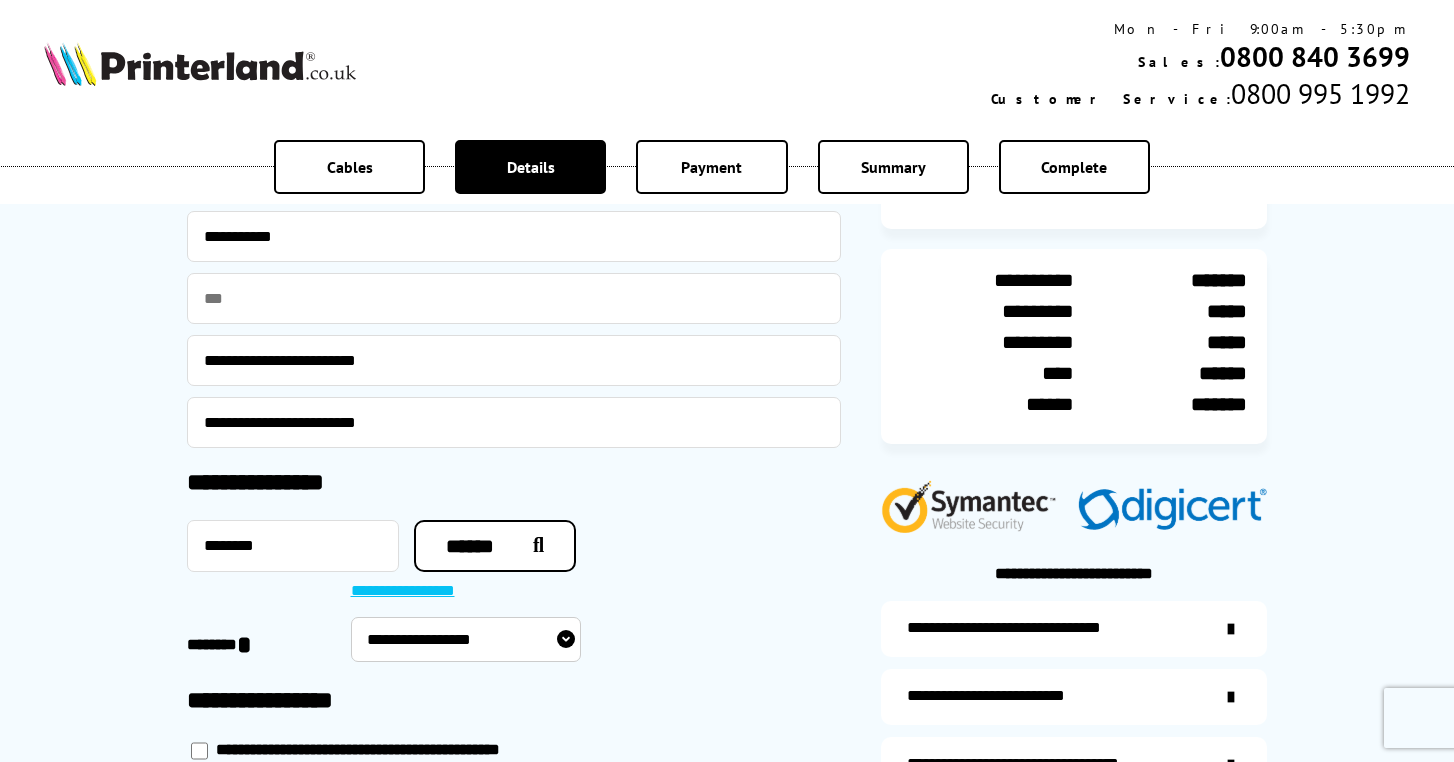 select on "**********" 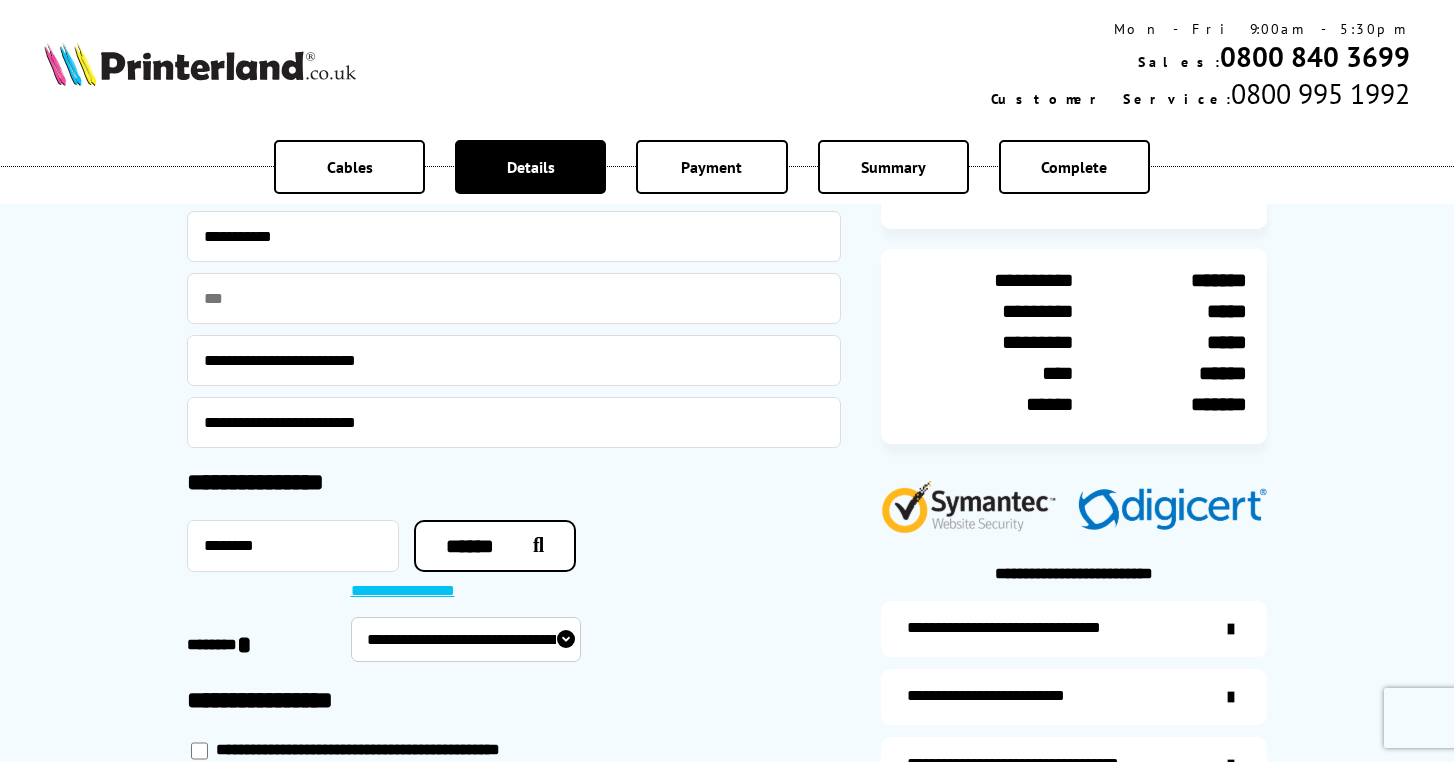select on "**********" 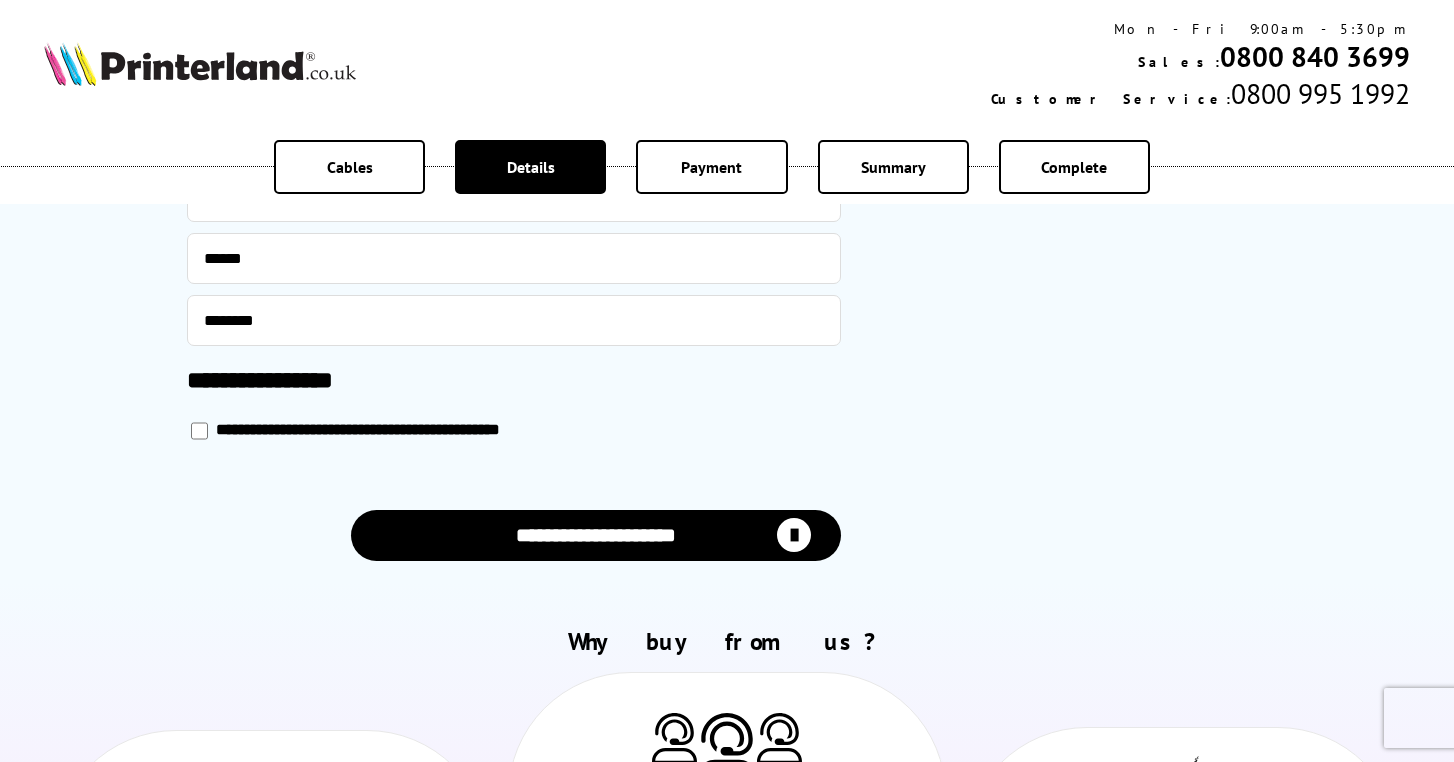 scroll, scrollTop: 969, scrollLeft: 0, axis: vertical 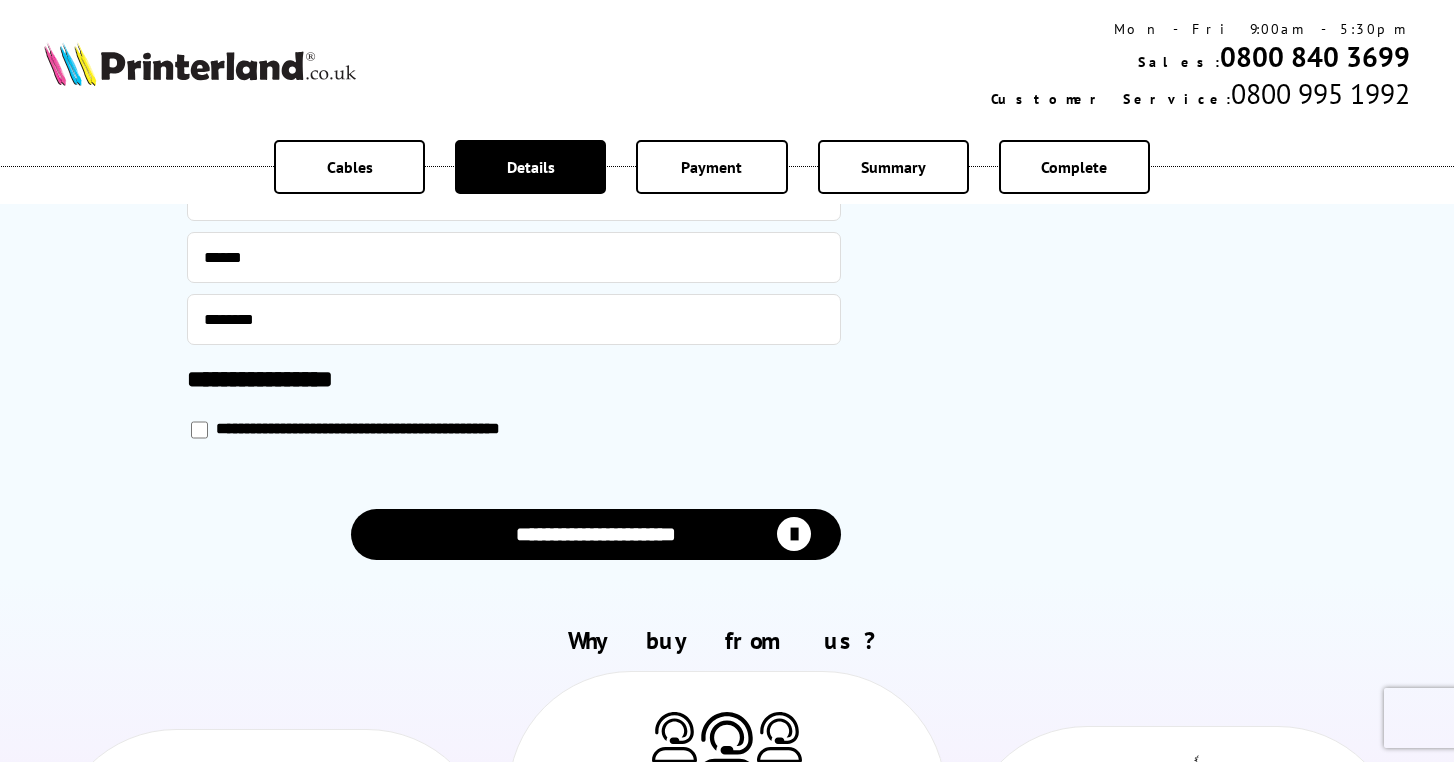 type on "**********" 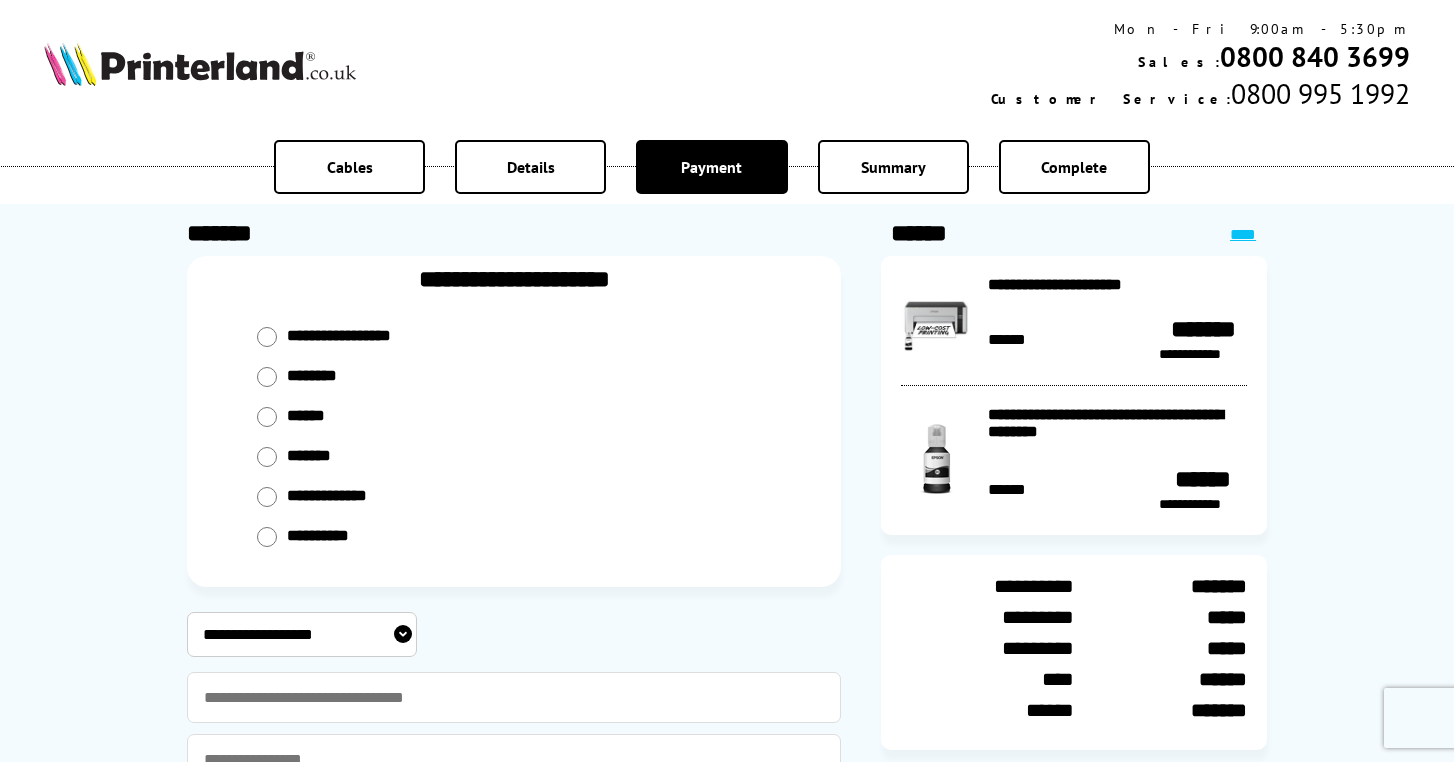 scroll, scrollTop: 0, scrollLeft: 0, axis: both 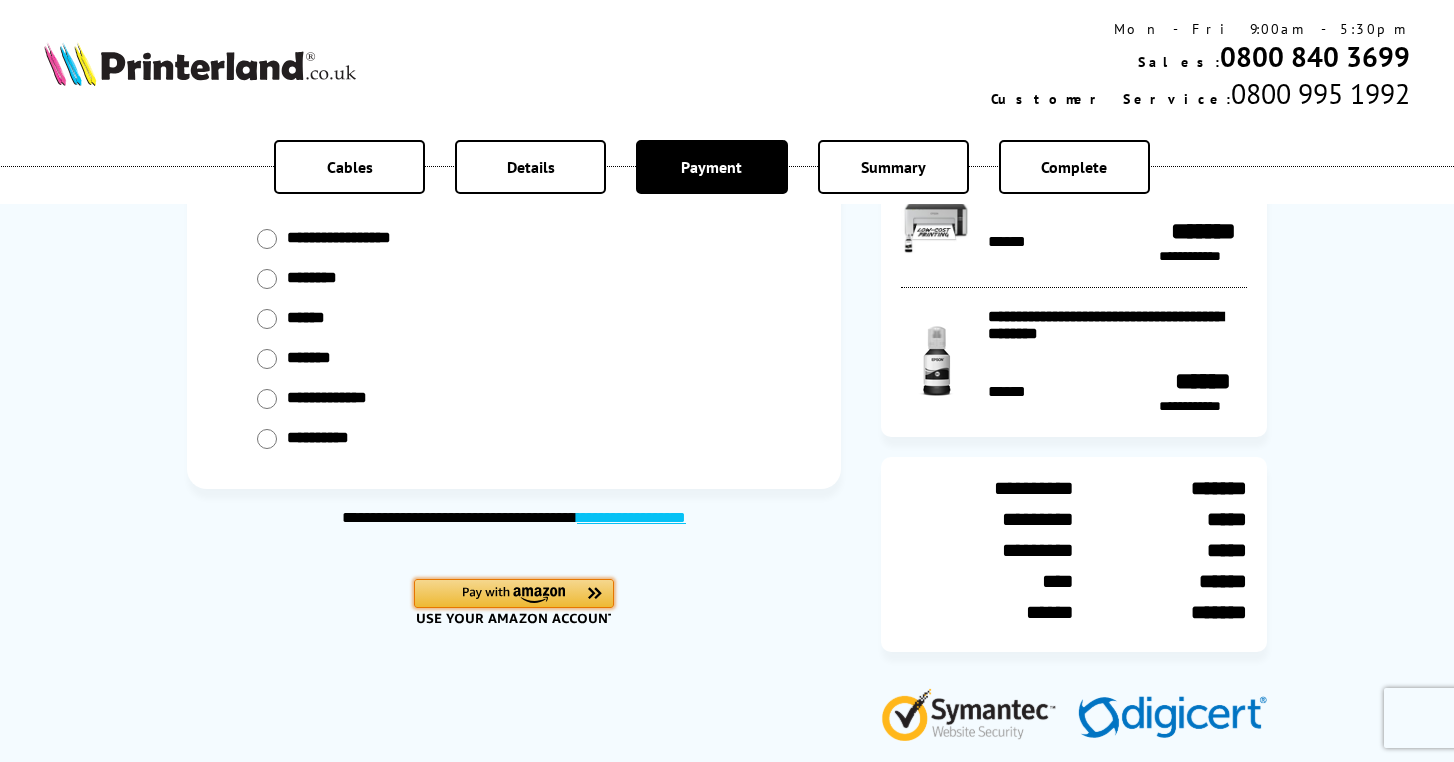 click at bounding box center (514, 595) 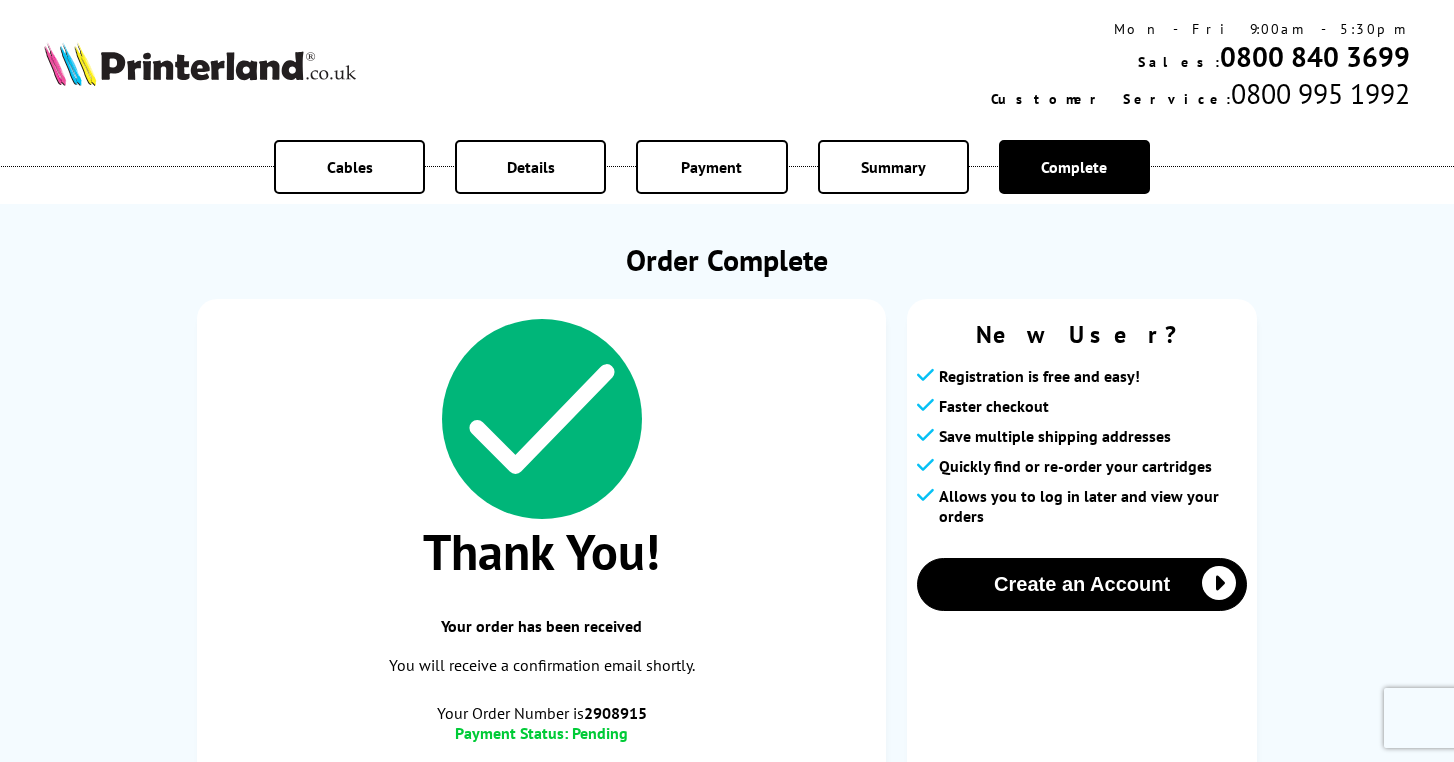scroll, scrollTop: 0, scrollLeft: 0, axis: both 